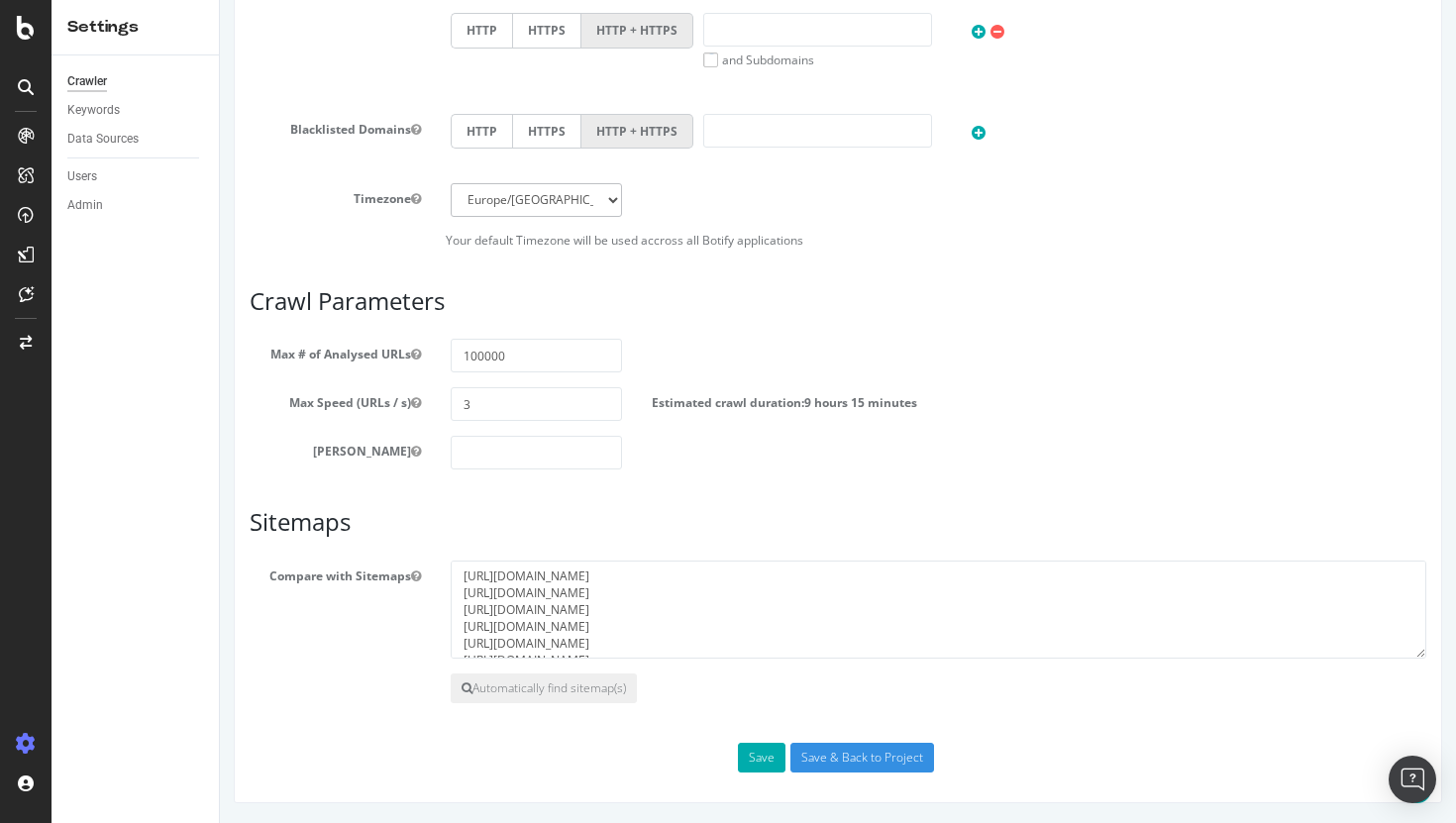 scroll, scrollTop: 0, scrollLeft: 0, axis: both 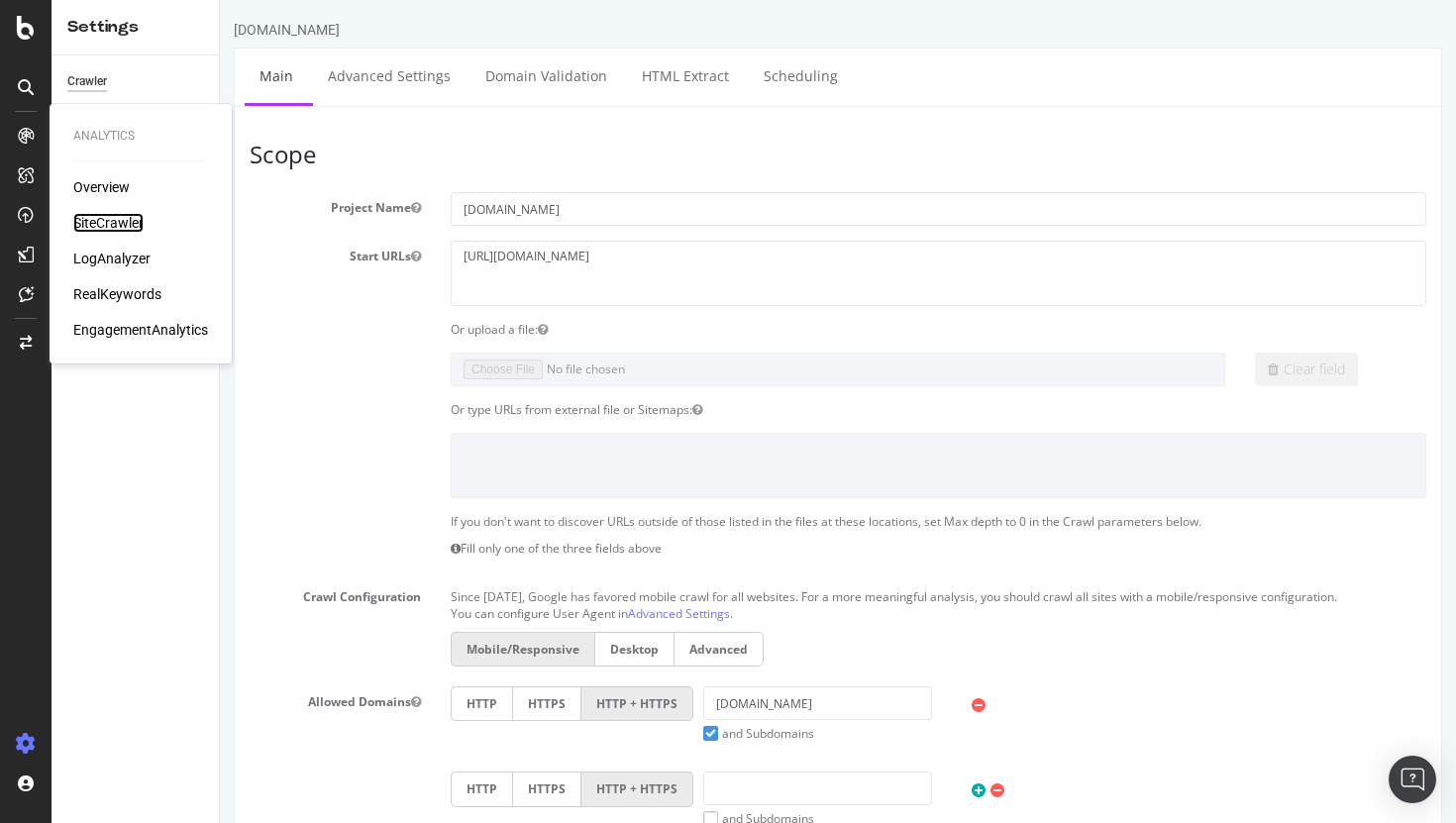 click on "SiteCrawler" at bounding box center (108, 223) 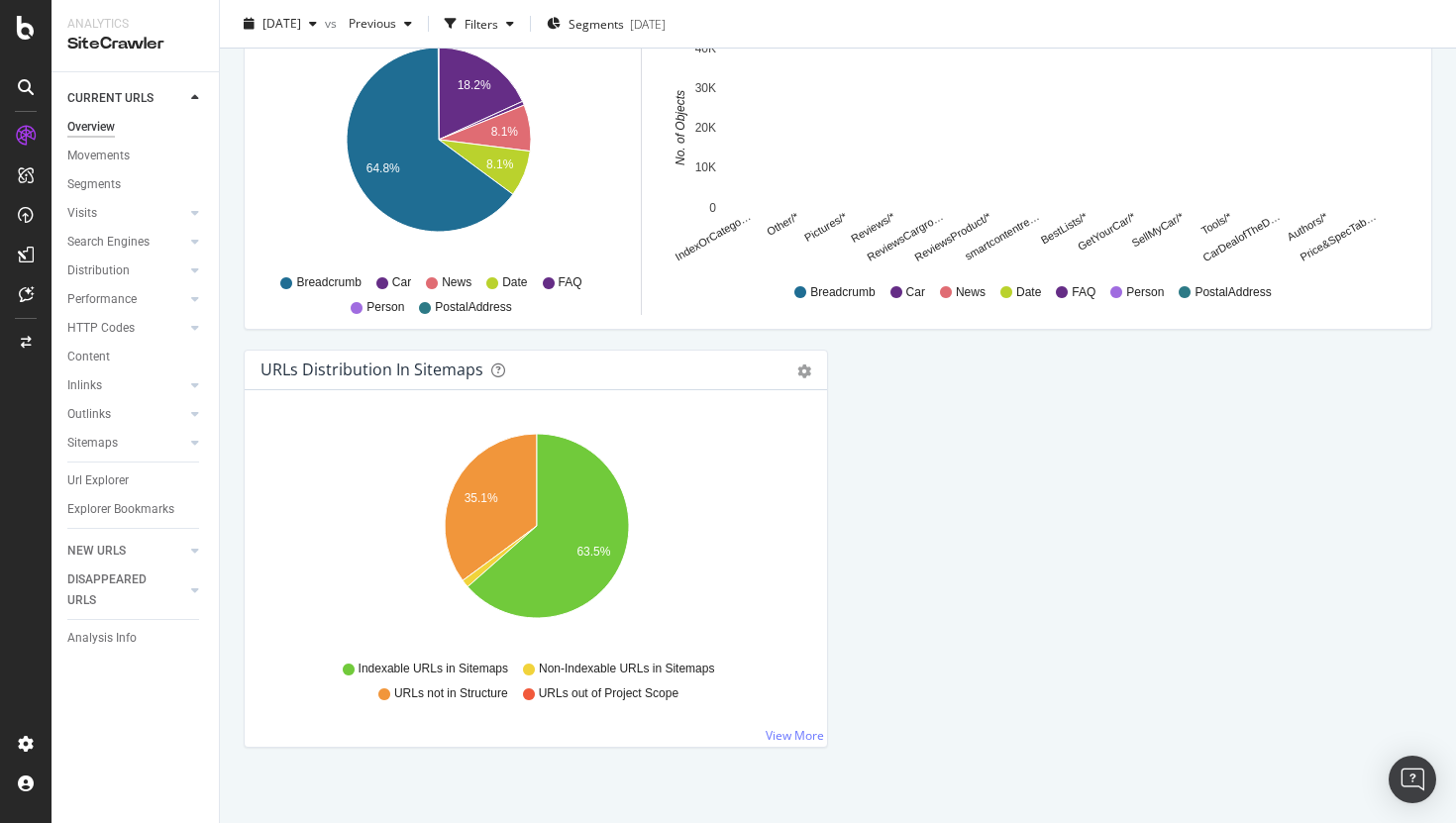 scroll, scrollTop: 2050, scrollLeft: 0, axis: vertical 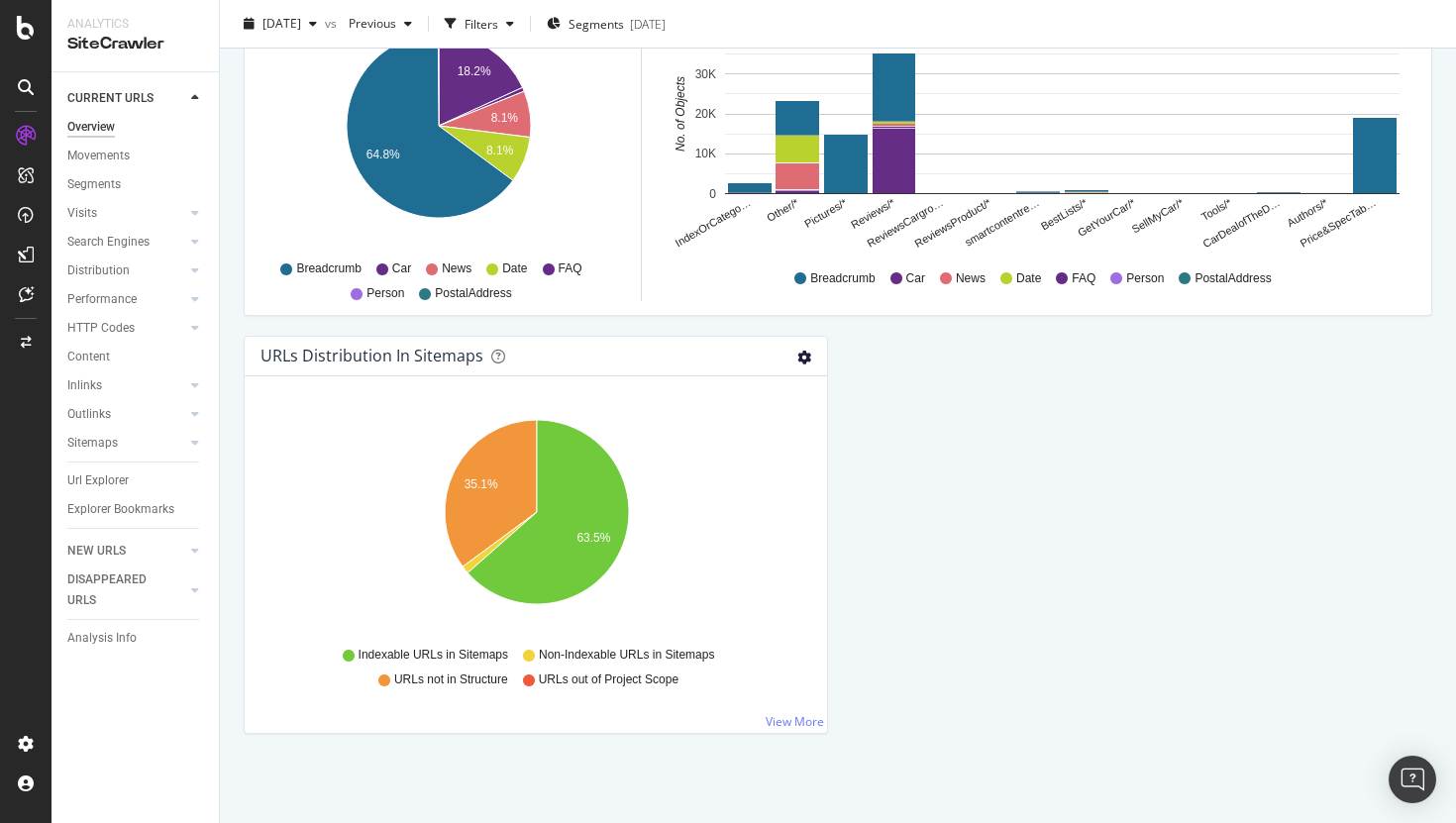click at bounding box center [804, 358] 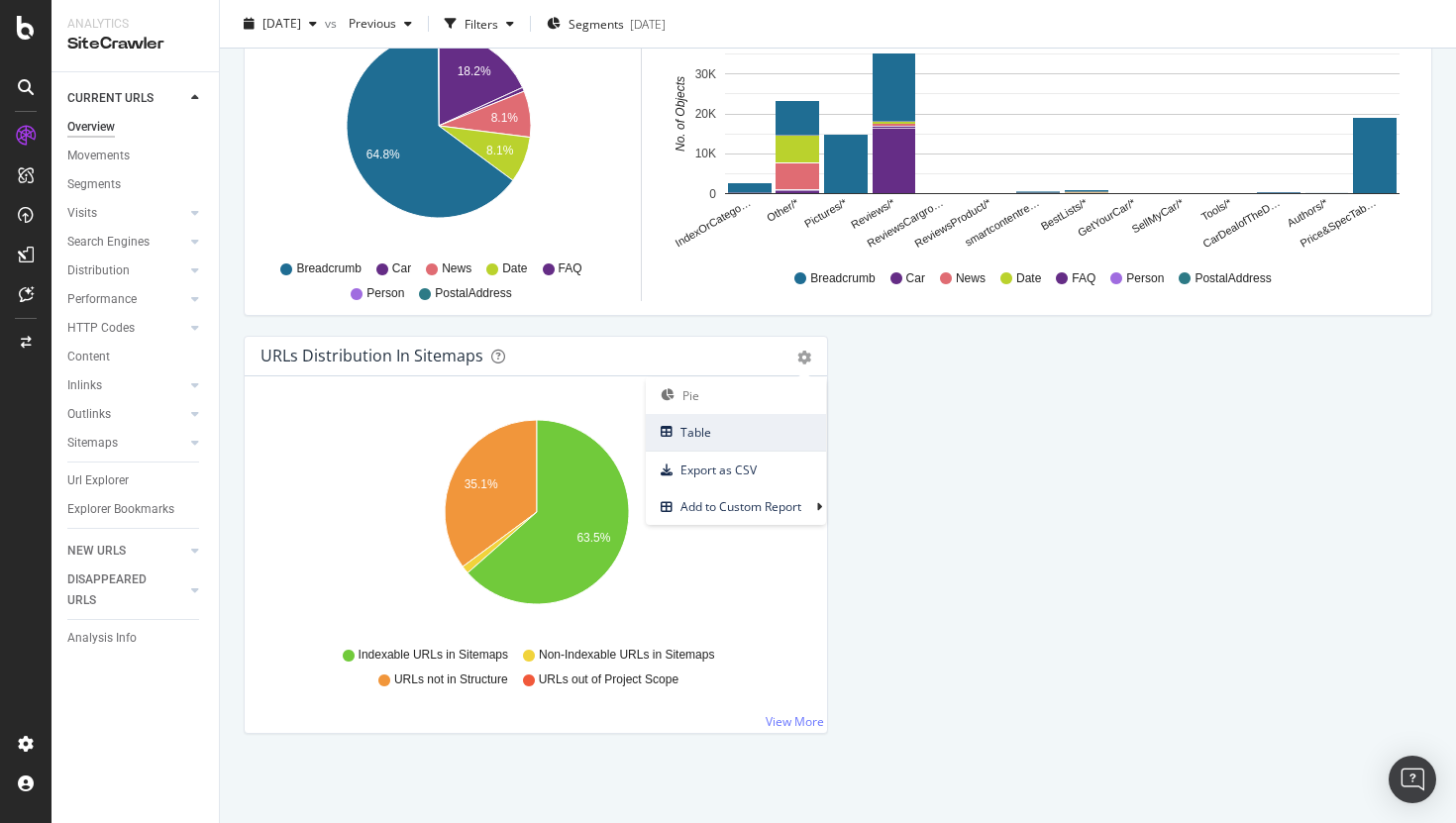 click on "Table" at bounding box center [736, 432] 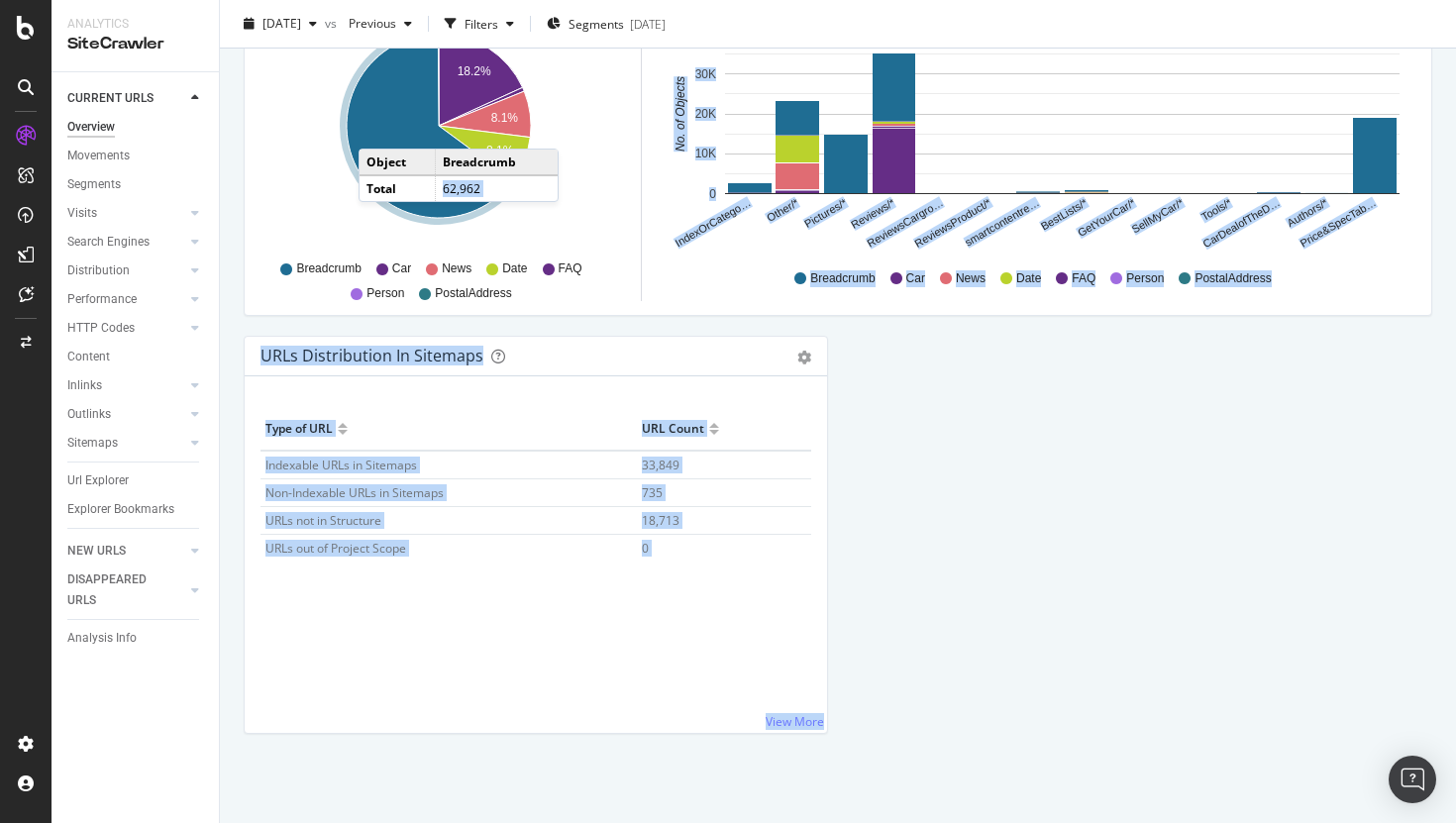 drag, startPoint x: 569, startPoint y: 310, endPoint x: 423, endPoint y: 183, distance: 193.50711 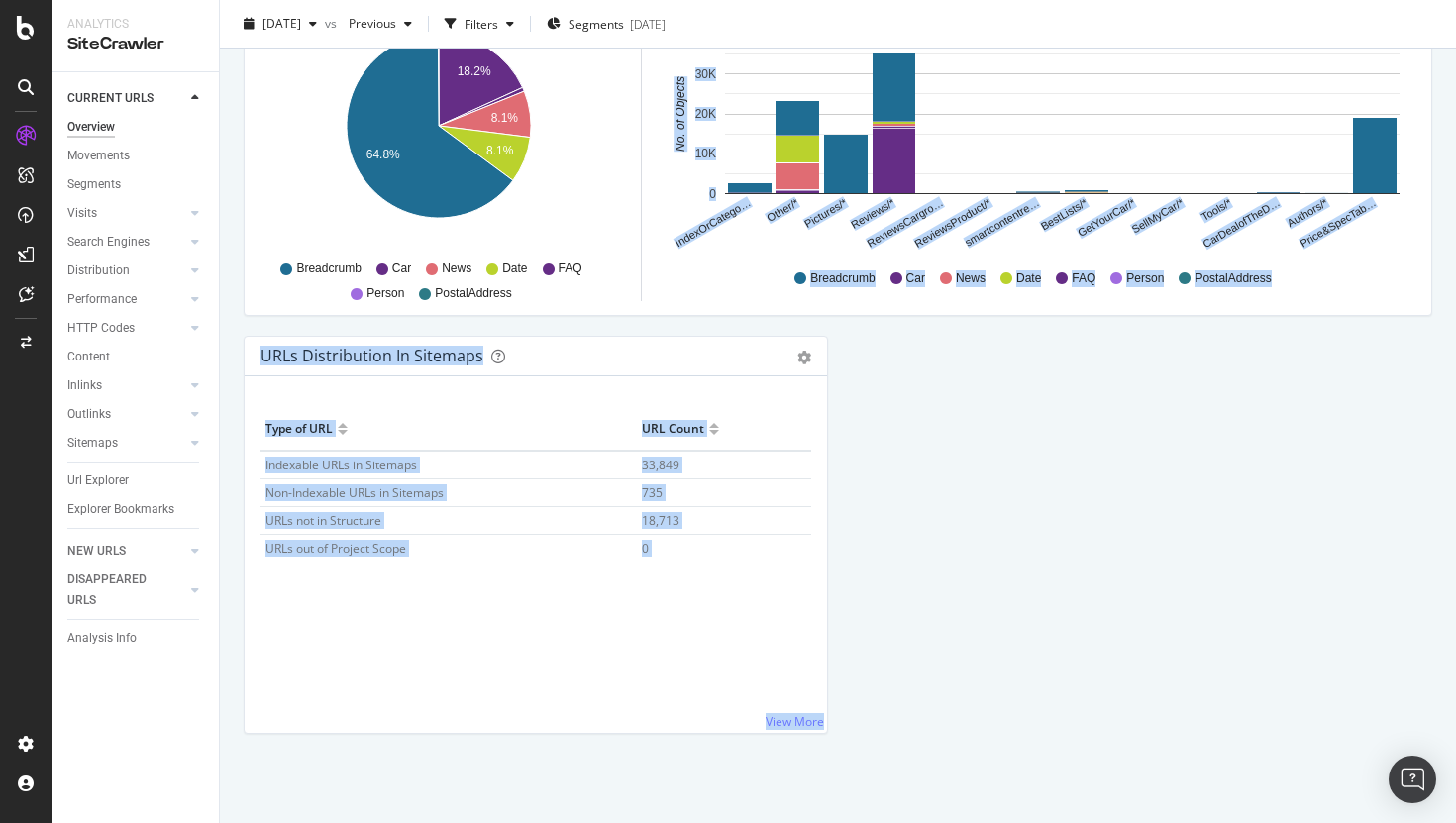 click on "URLs Distribution in Sitemaps" at bounding box center (514, 356) 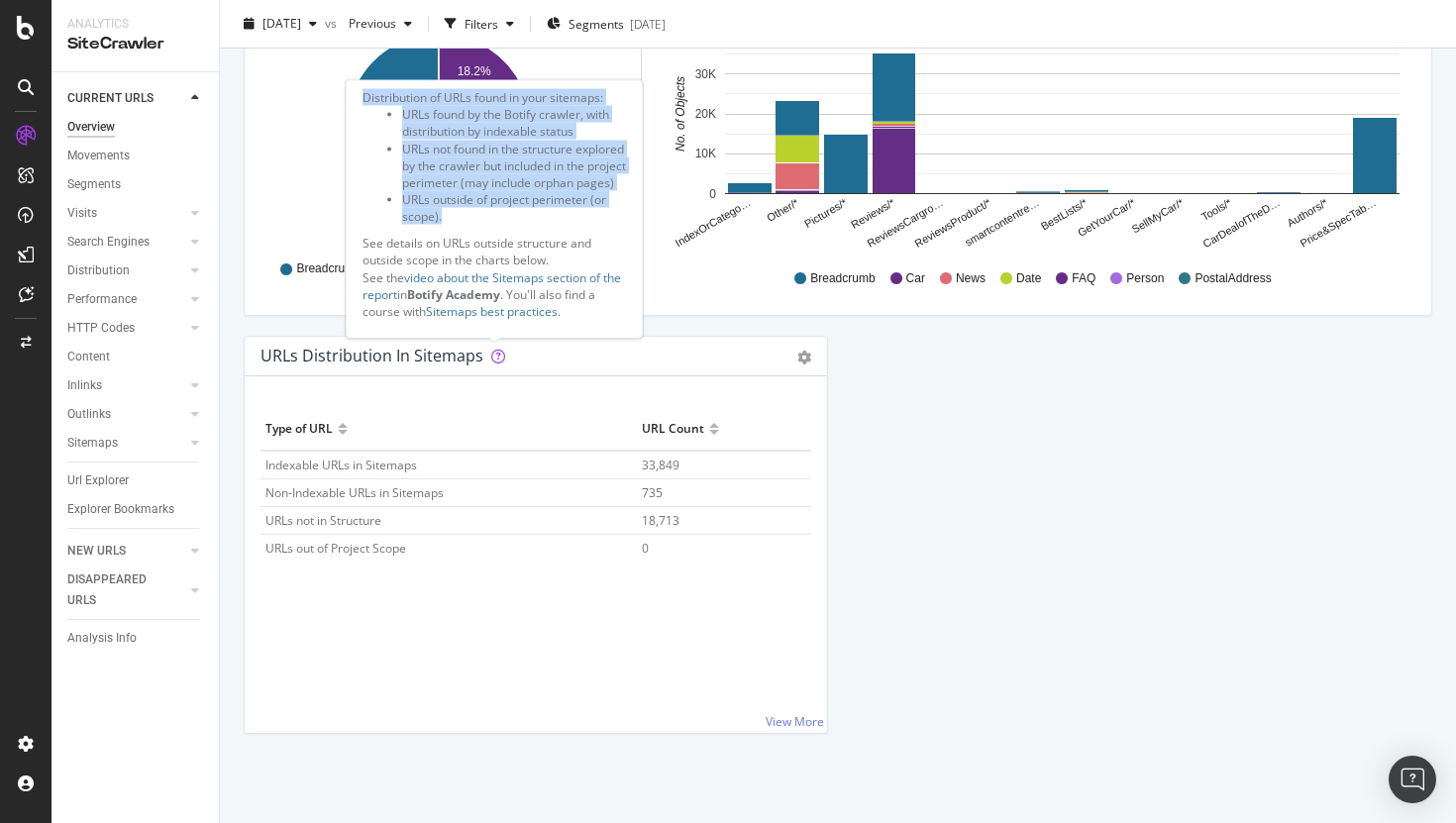 drag, startPoint x: 463, startPoint y: 222, endPoint x: 347, endPoint y: 82, distance: 181.81309 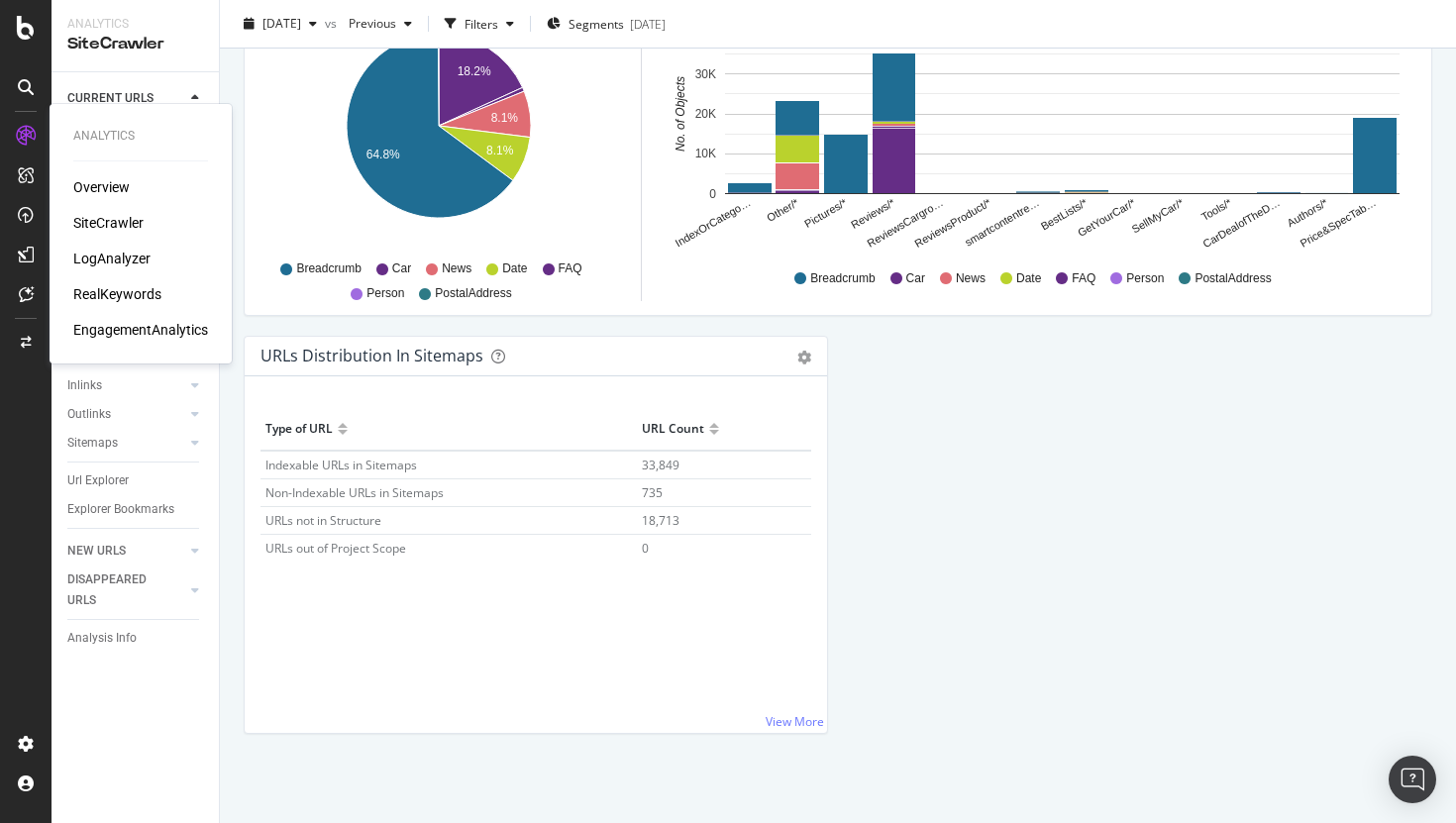 click on "LogAnalyzer" at bounding box center (112, 258) 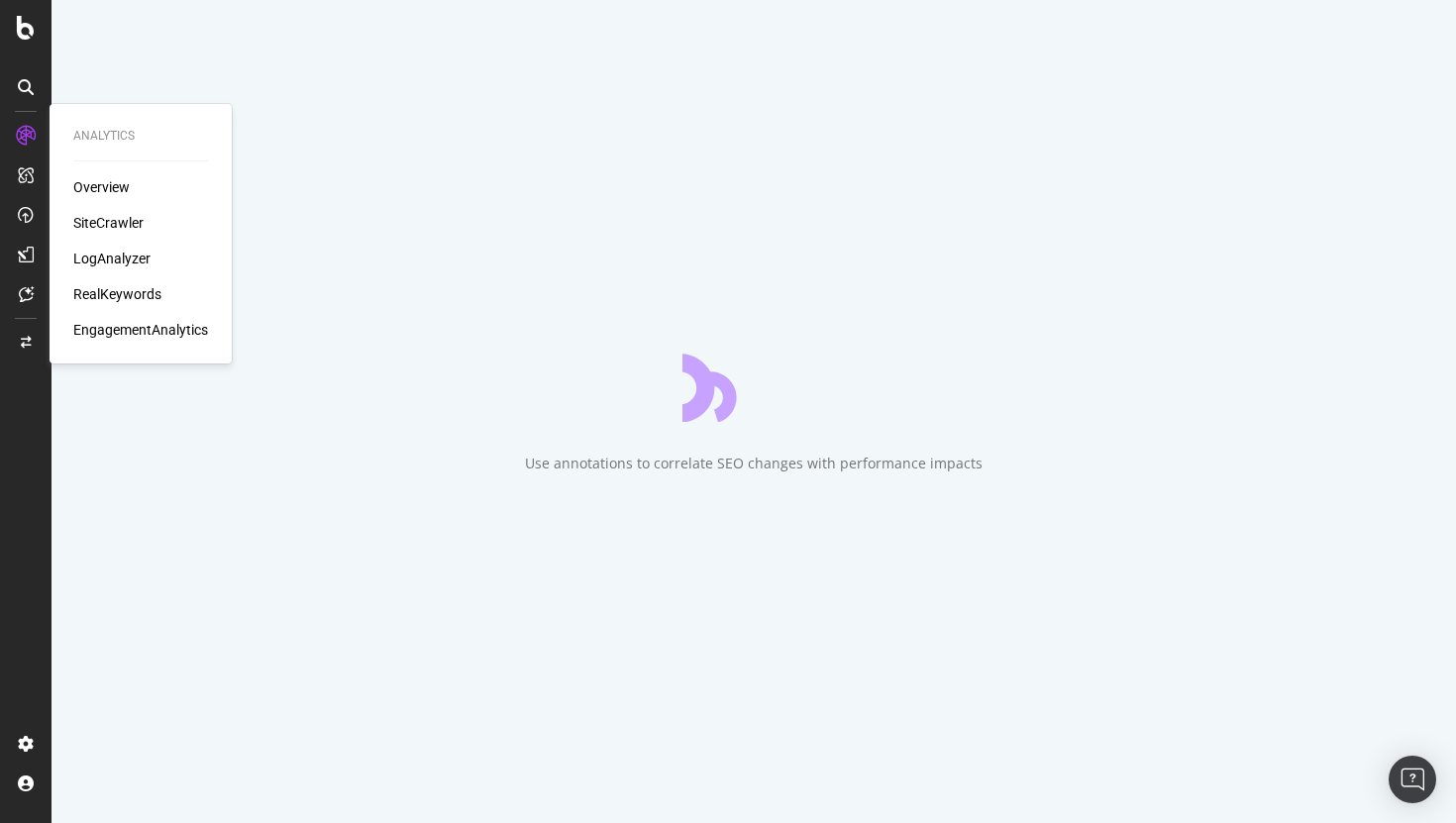 click on "Overview SiteCrawler LogAnalyzer RealKeywords EngagementAnalytics" at bounding box center [141, 258] 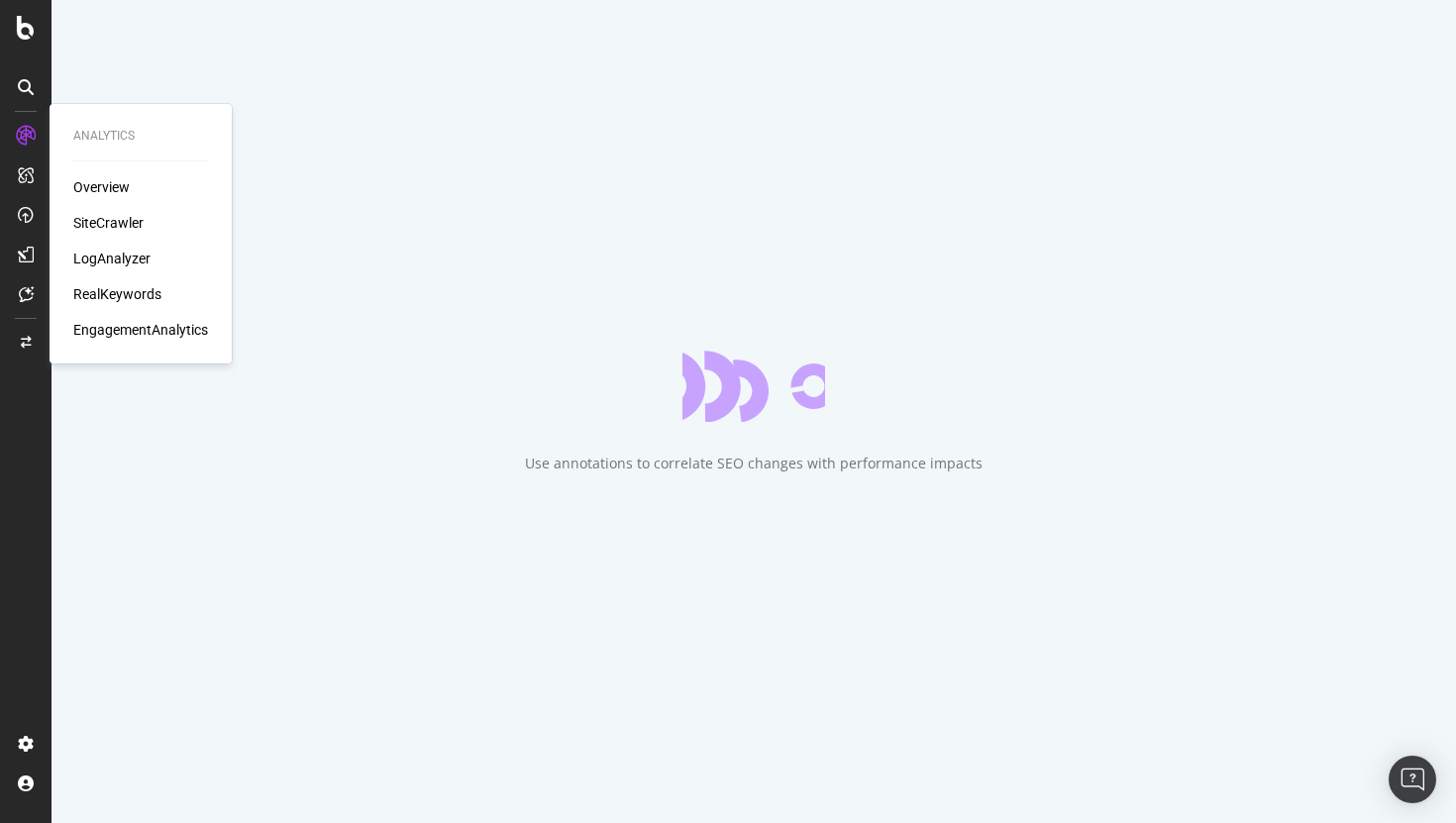 click on "SiteCrawler" at bounding box center (108, 223) 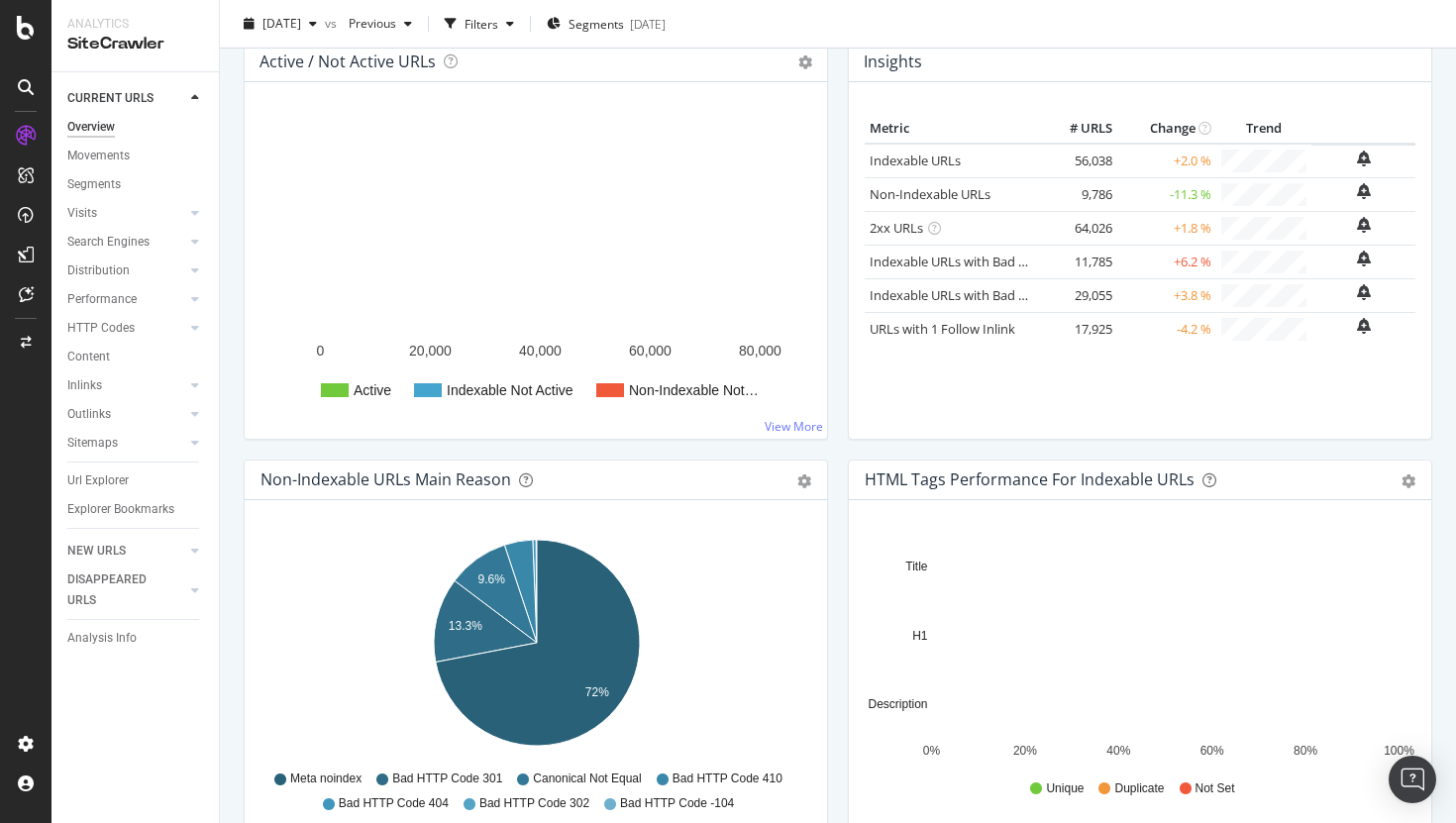 scroll, scrollTop: 509, scrollLeft: 0, axis: vertical 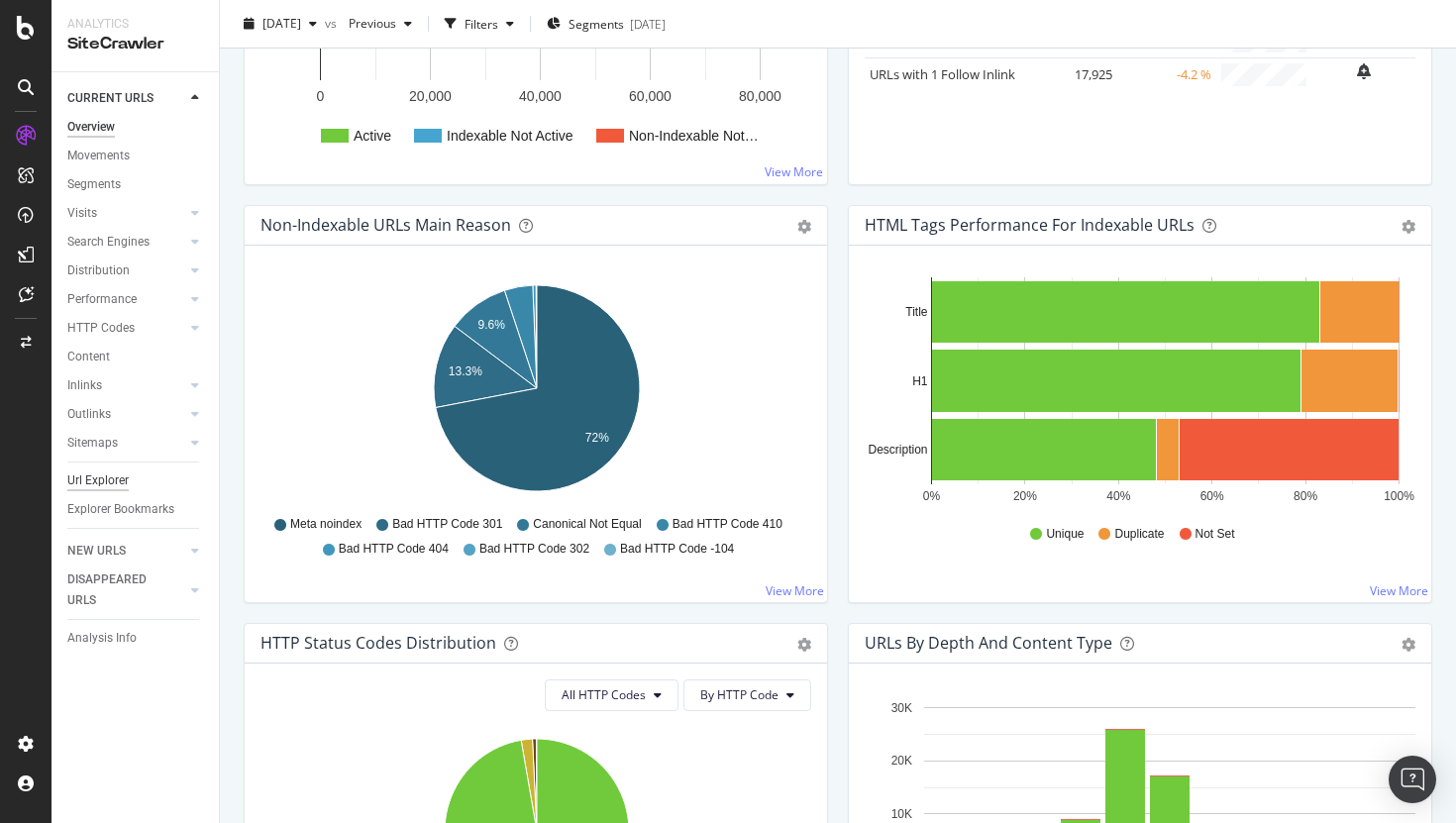 click on "Url Explorer" at bounding box center [98, 480] 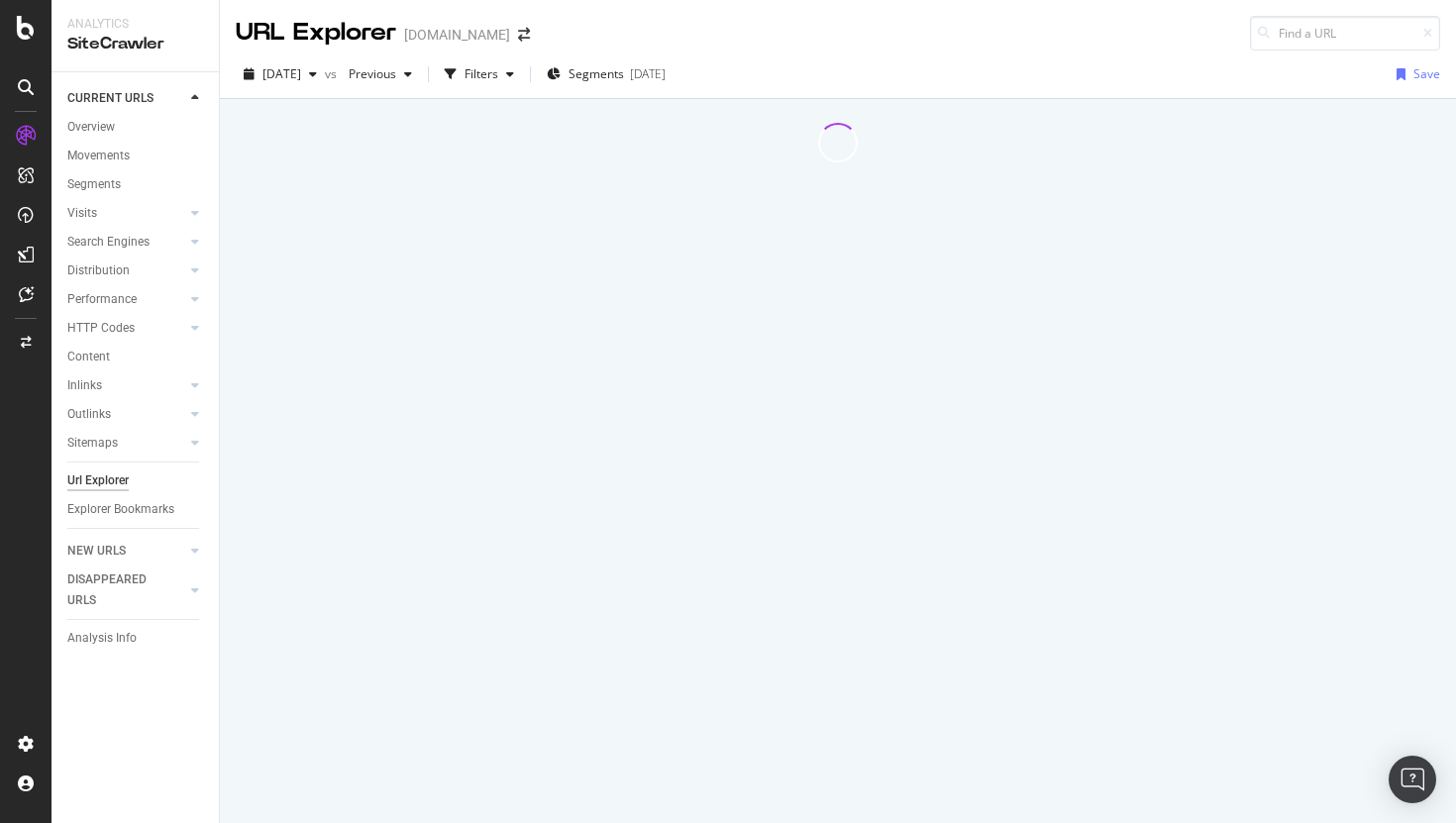 scroll, scrollTop: 0, scrollLeft: 0, axis: both 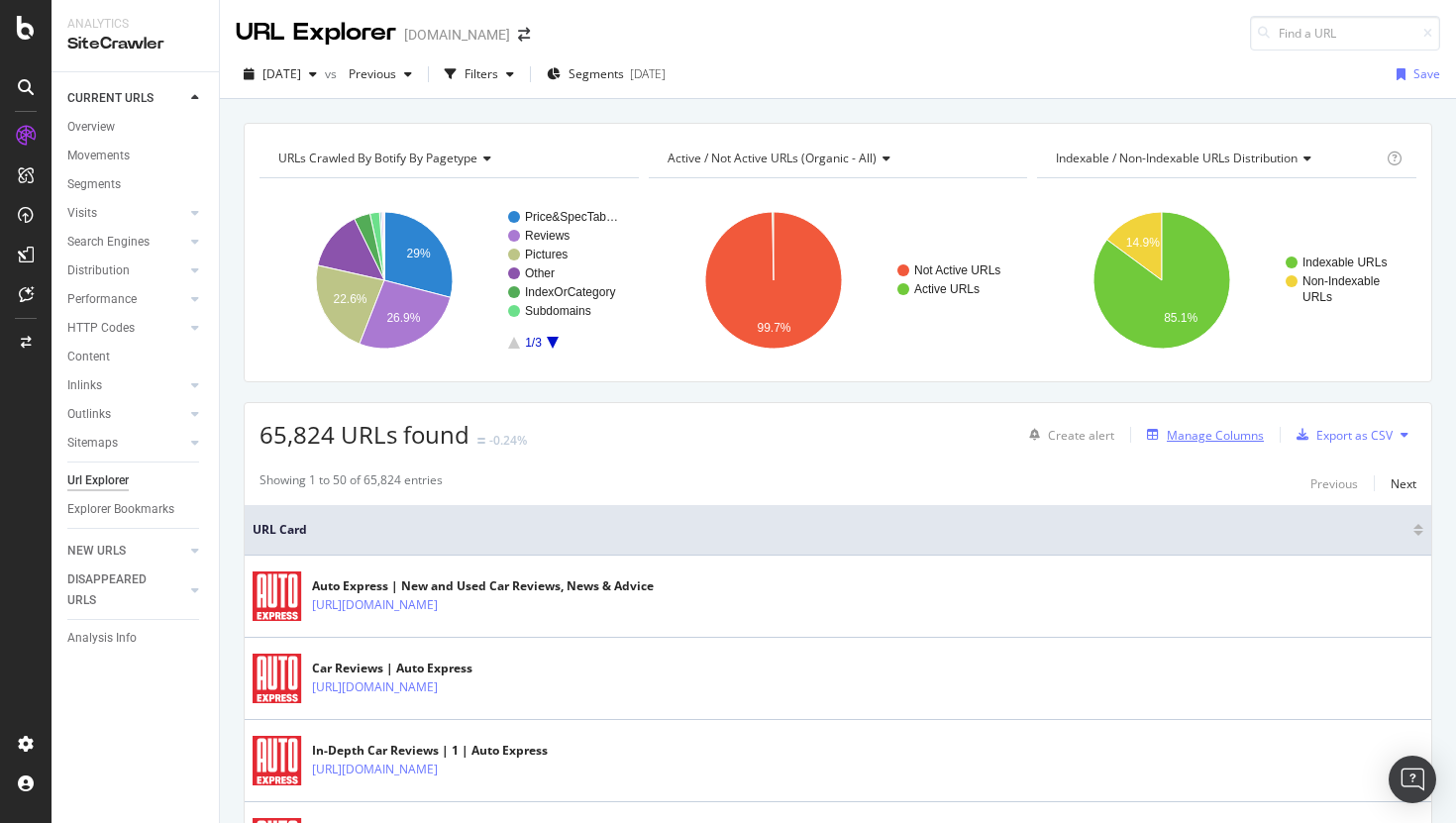 click on "Manage Columns" at bounding box center (1215, 435) 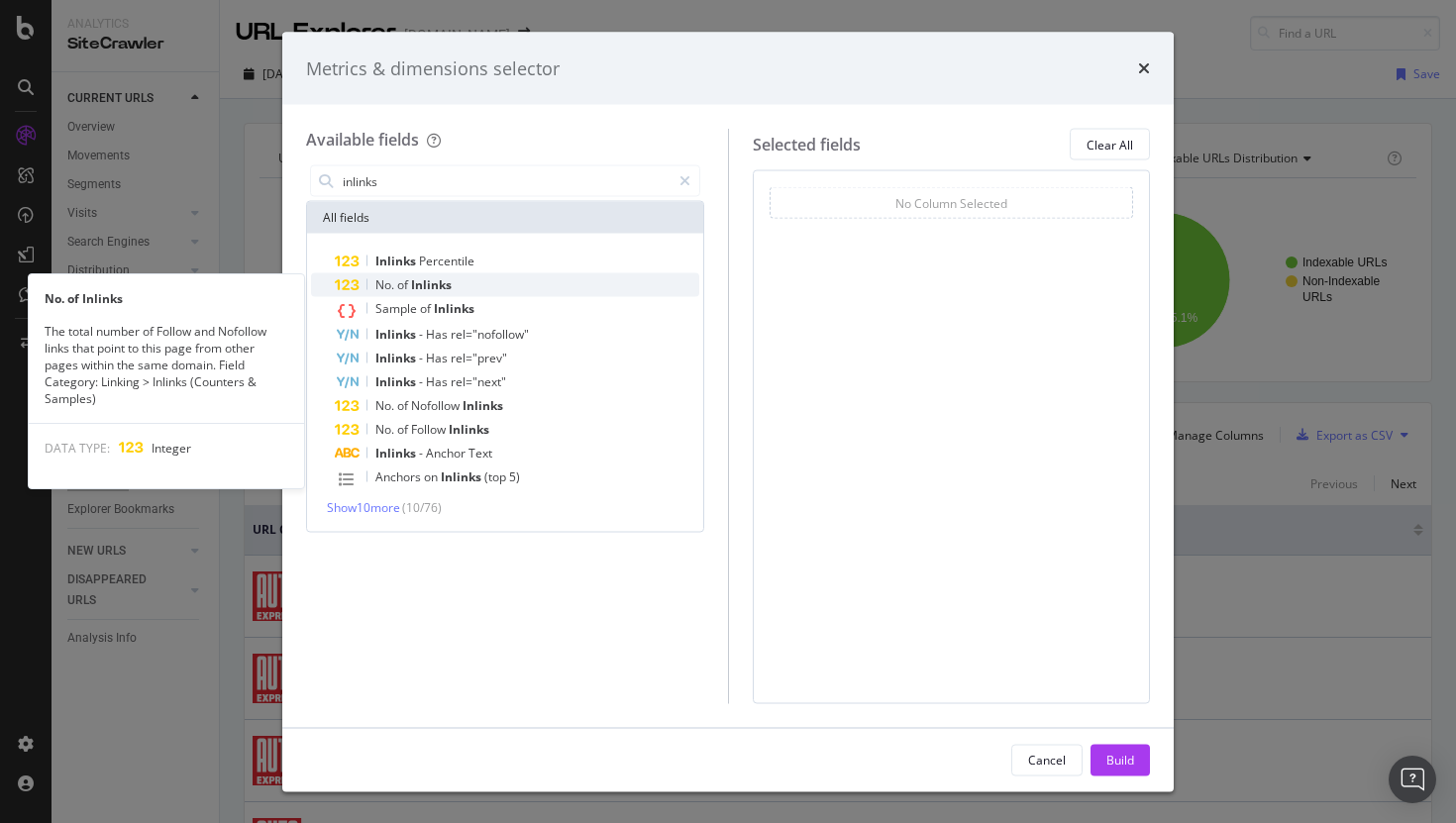 click on "No.   of   Inlinks" at bounding box center (517, 285) 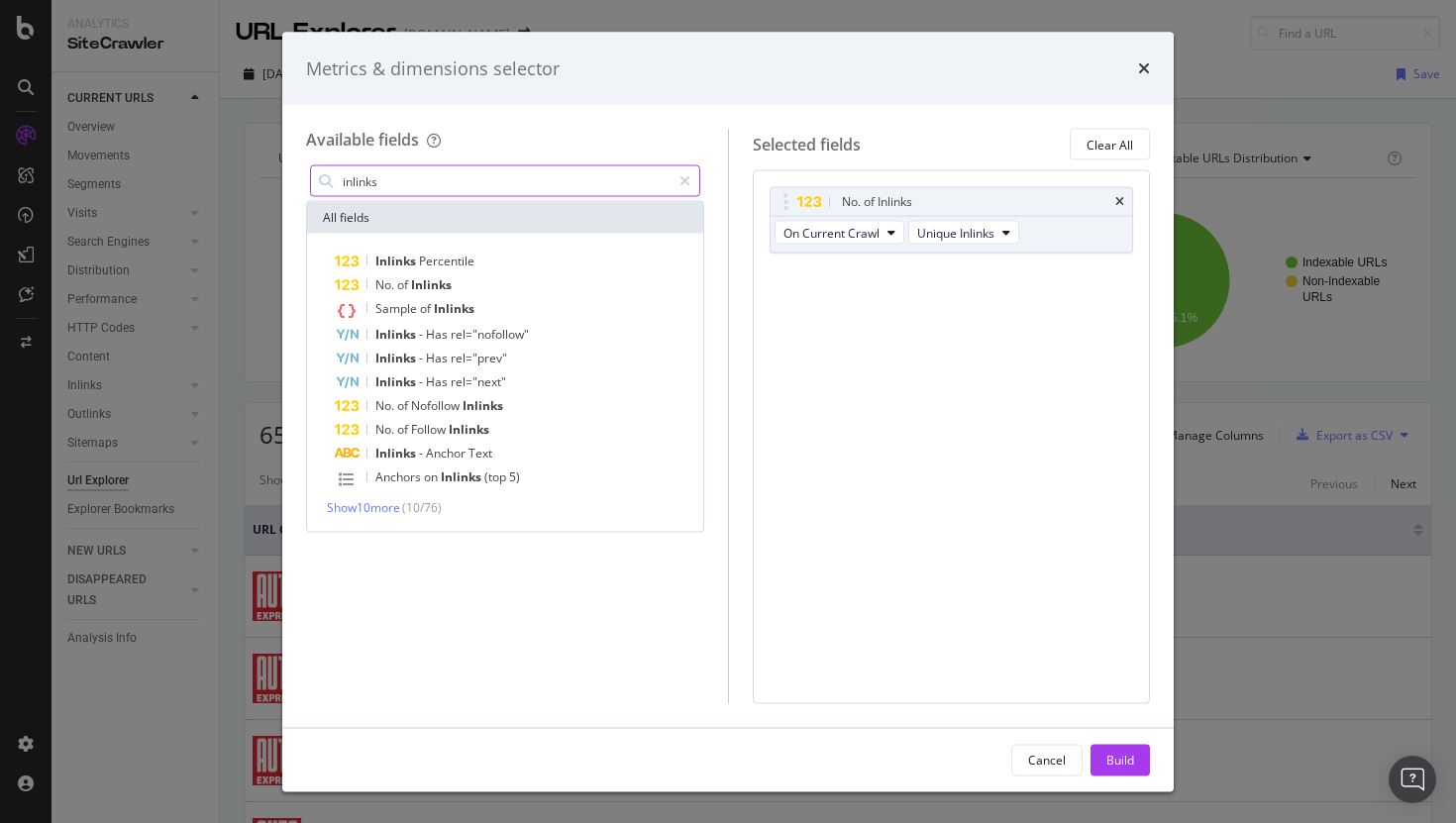 click on "inlinks" at bounding box center (505, 181) 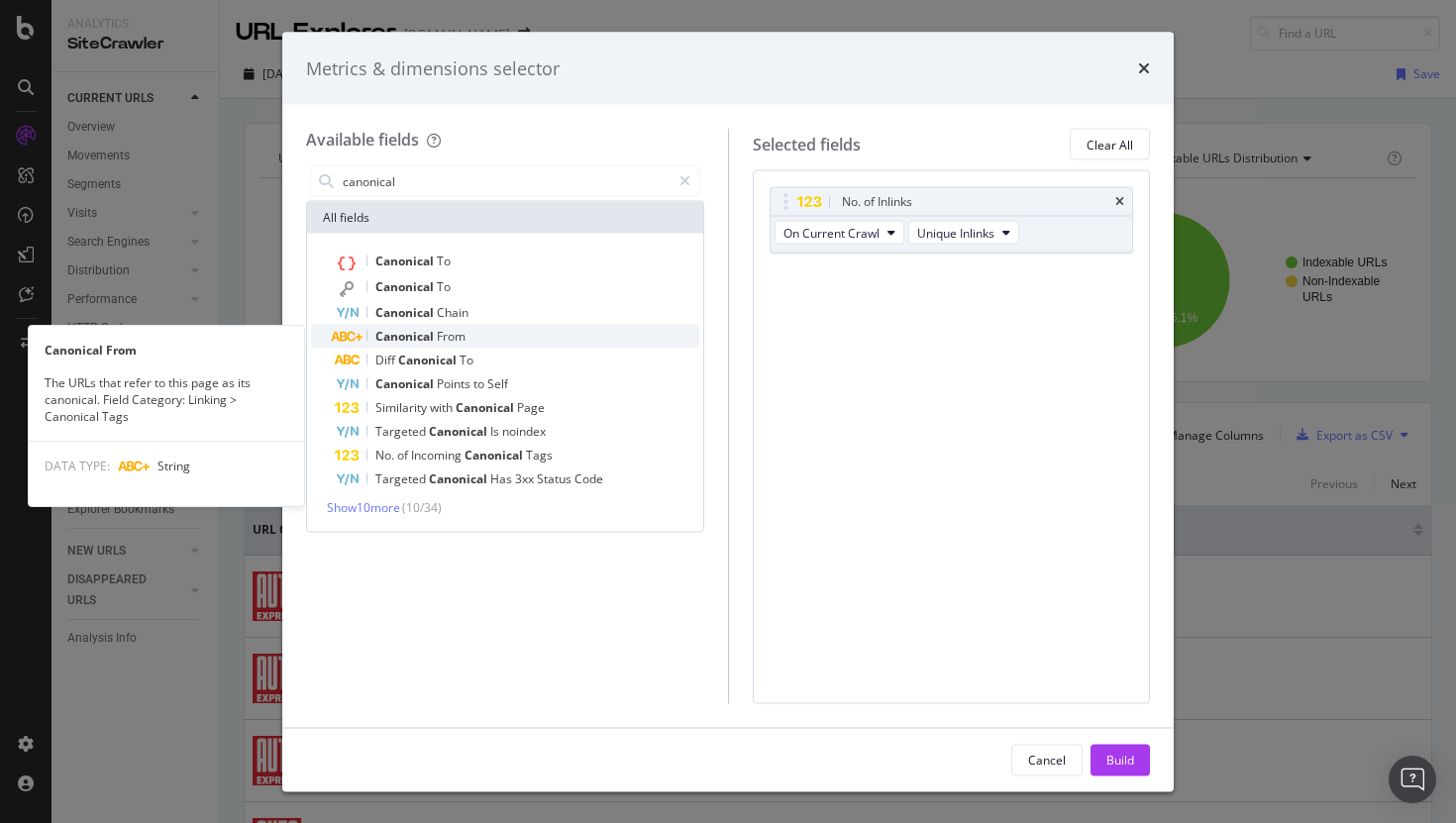 click on "Canonical   From" at bounding box center (517, 337) 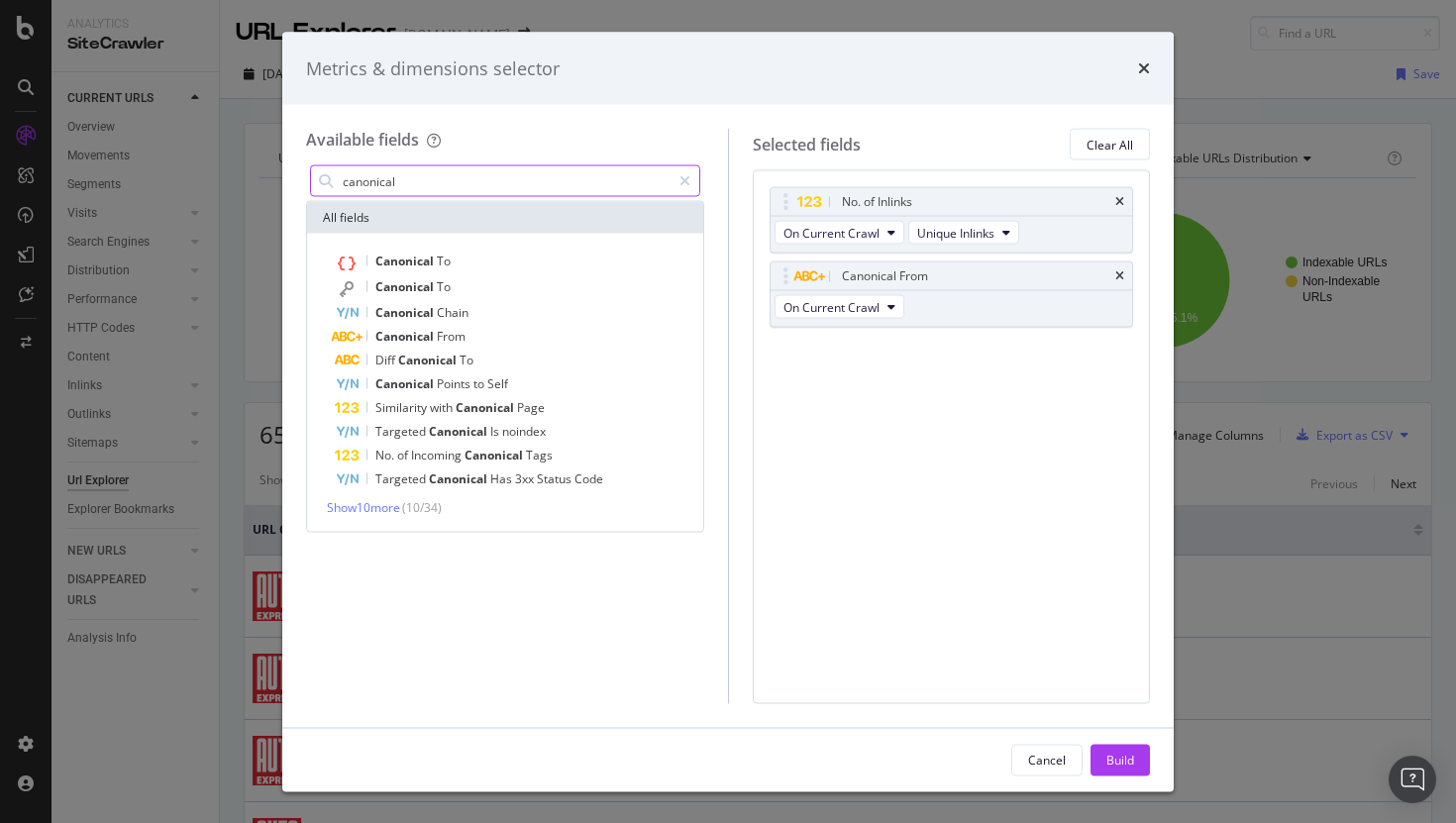 click on "canonical" at bounding box center (505, 181) 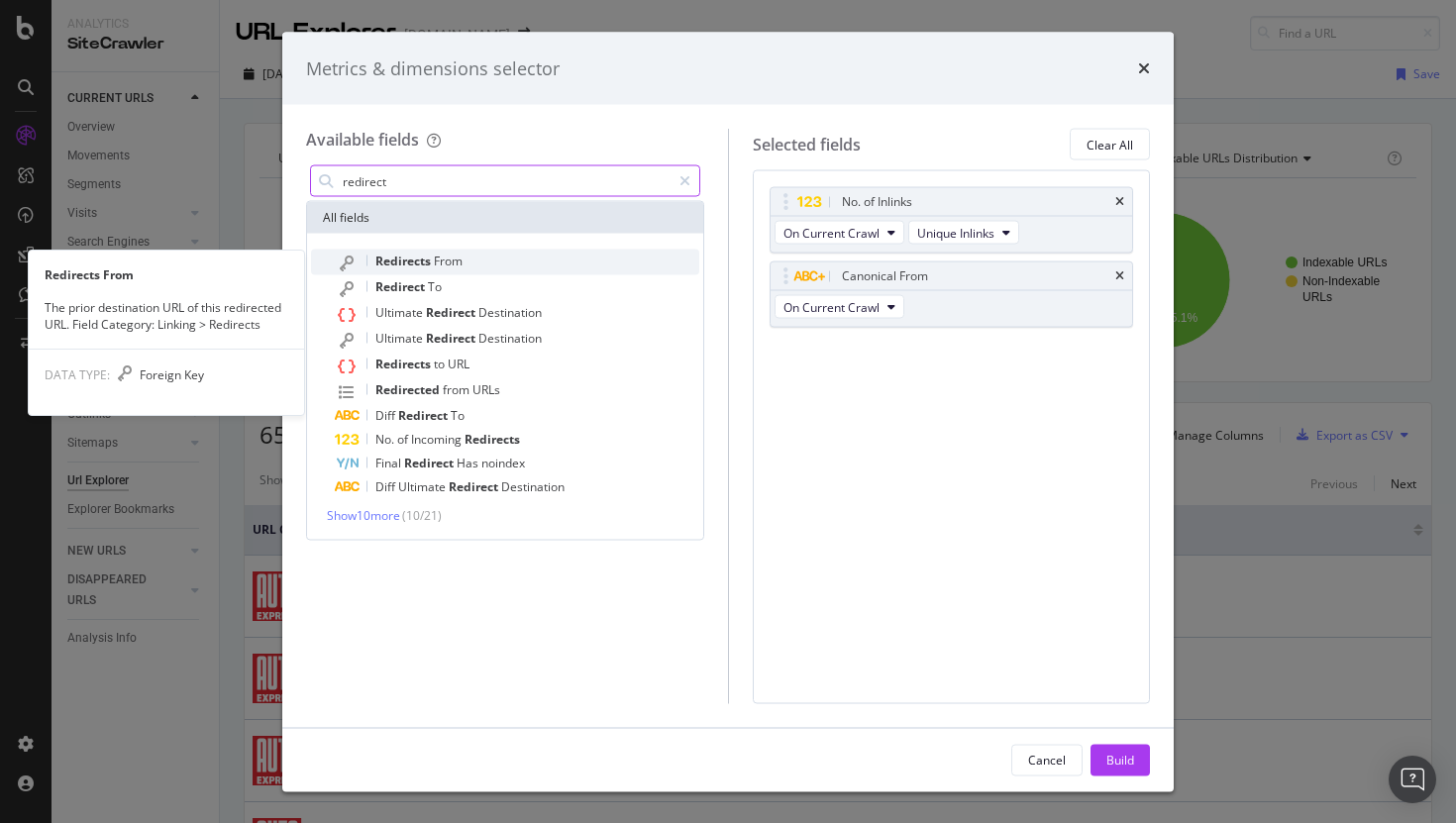 type on "redirect" 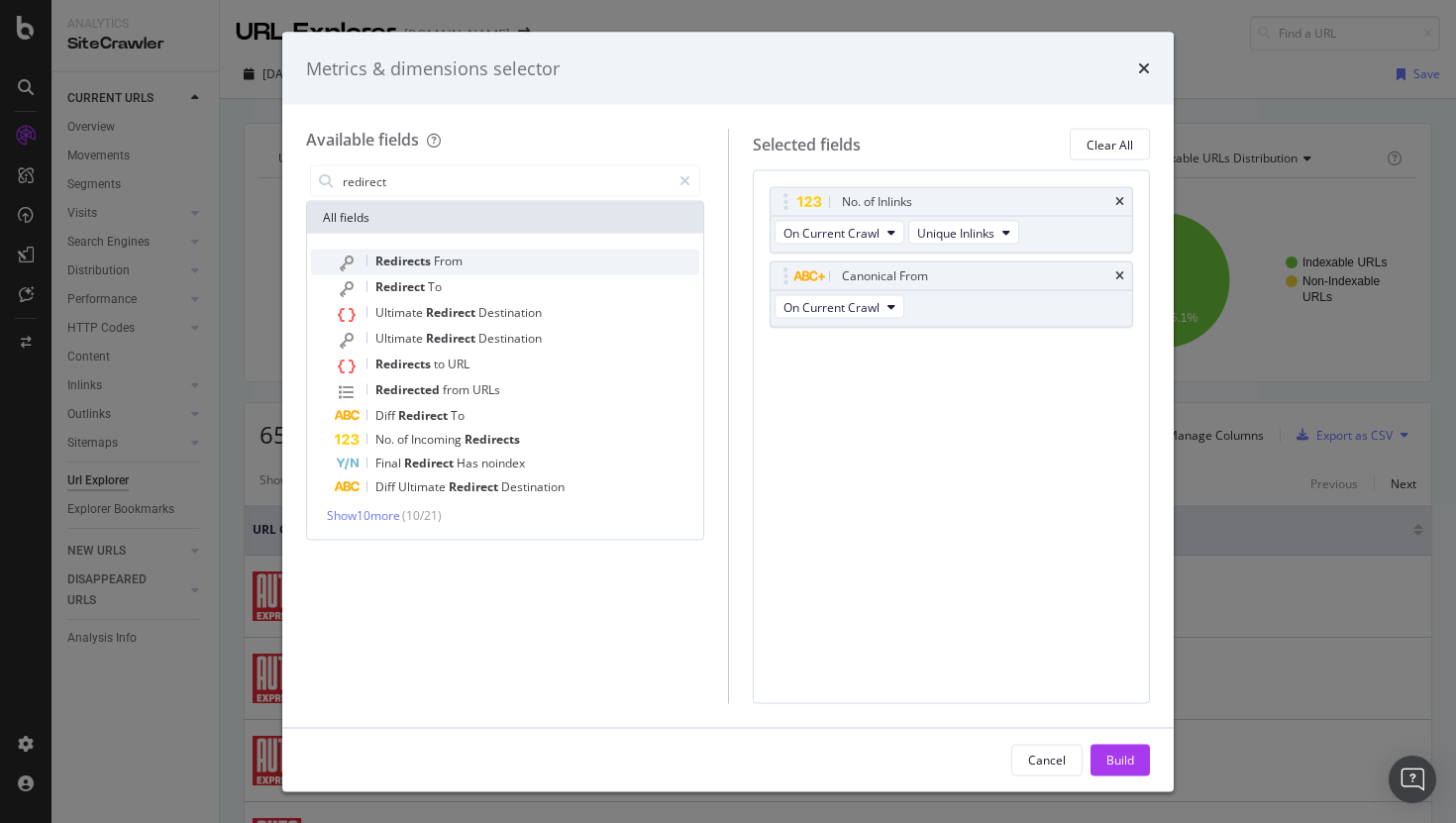 click on "From" at bounding box center [448, 260] 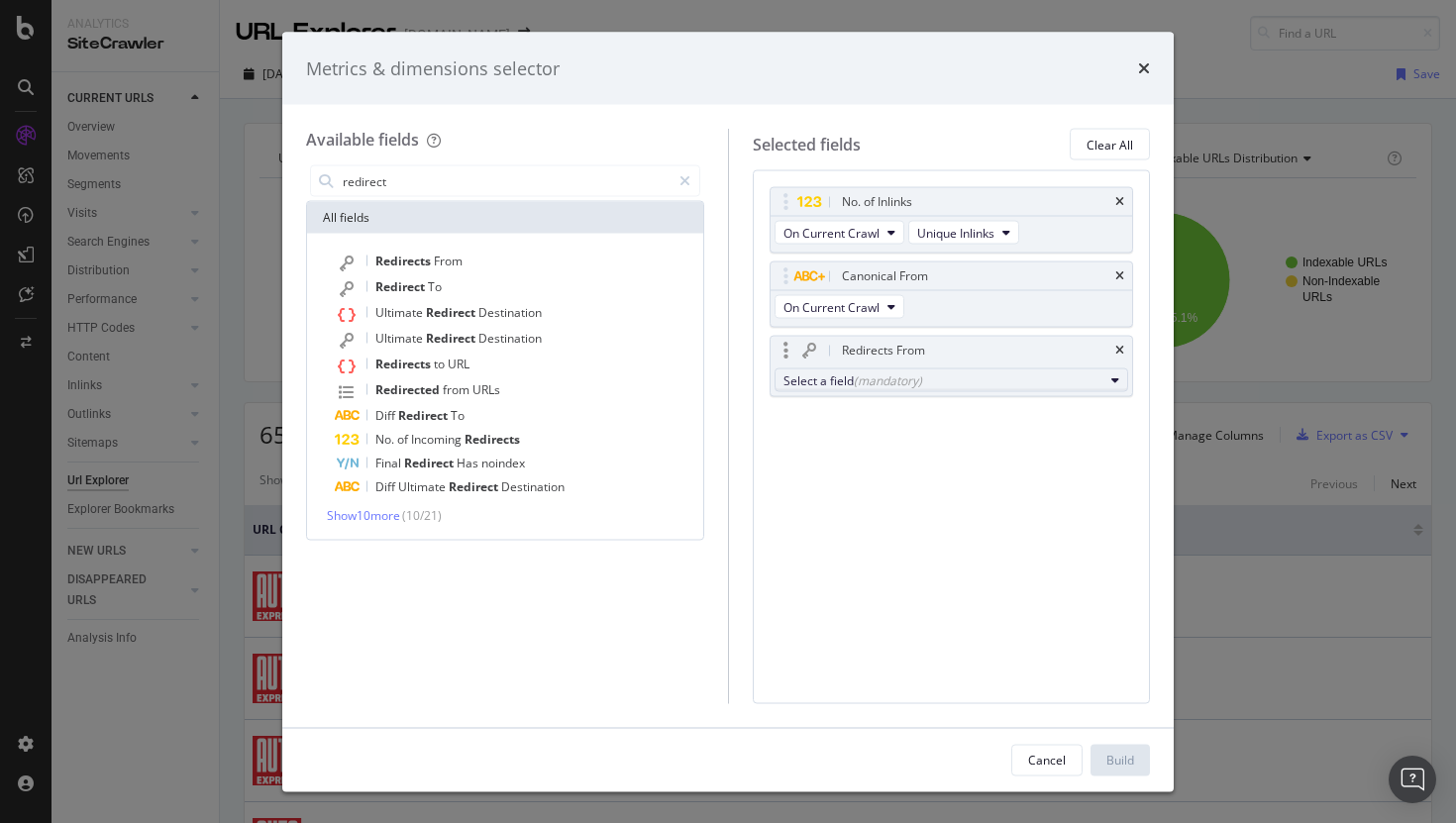click on "(mandatory)" at bounding box center (887, 379) 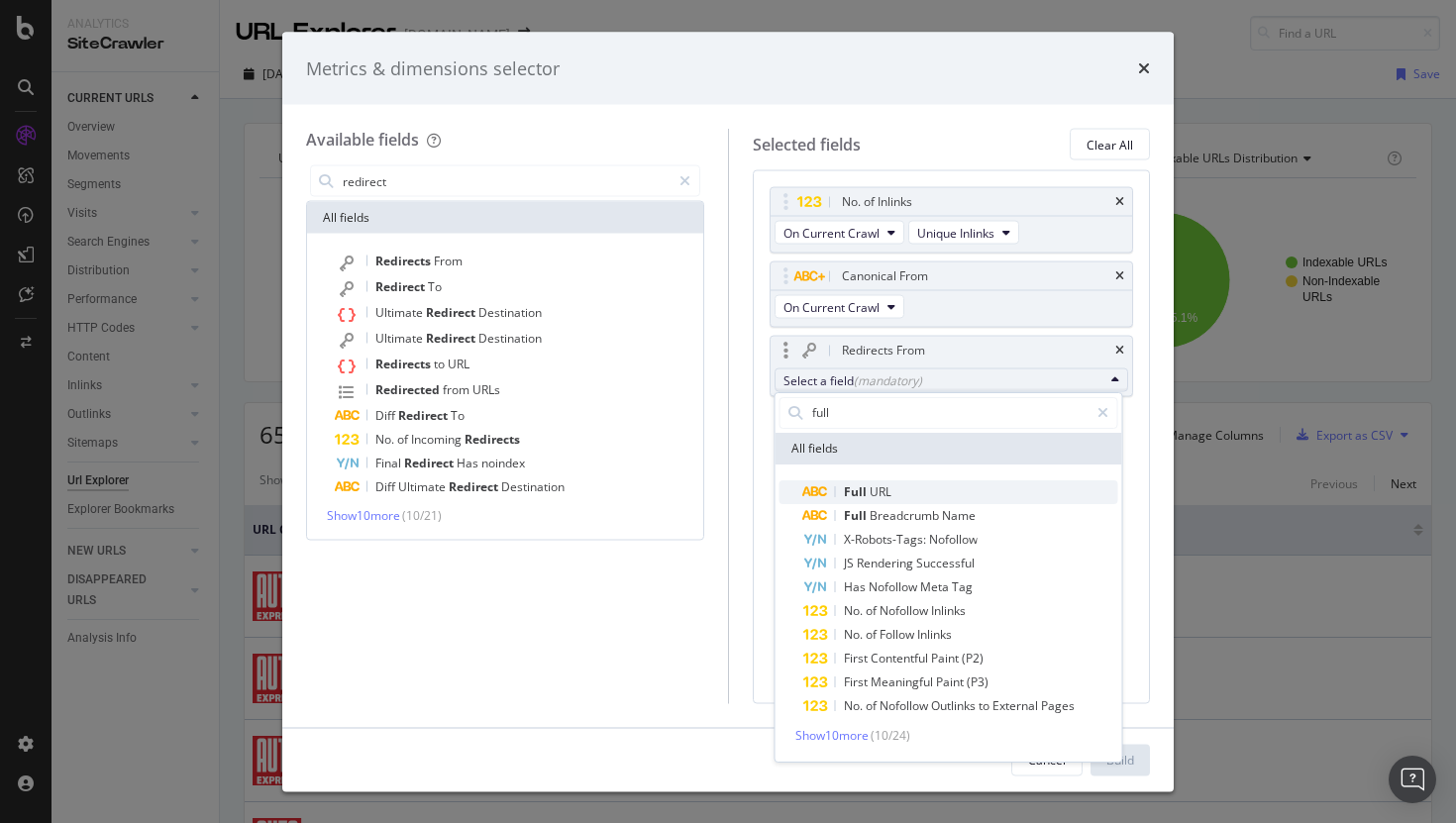 type on "full" 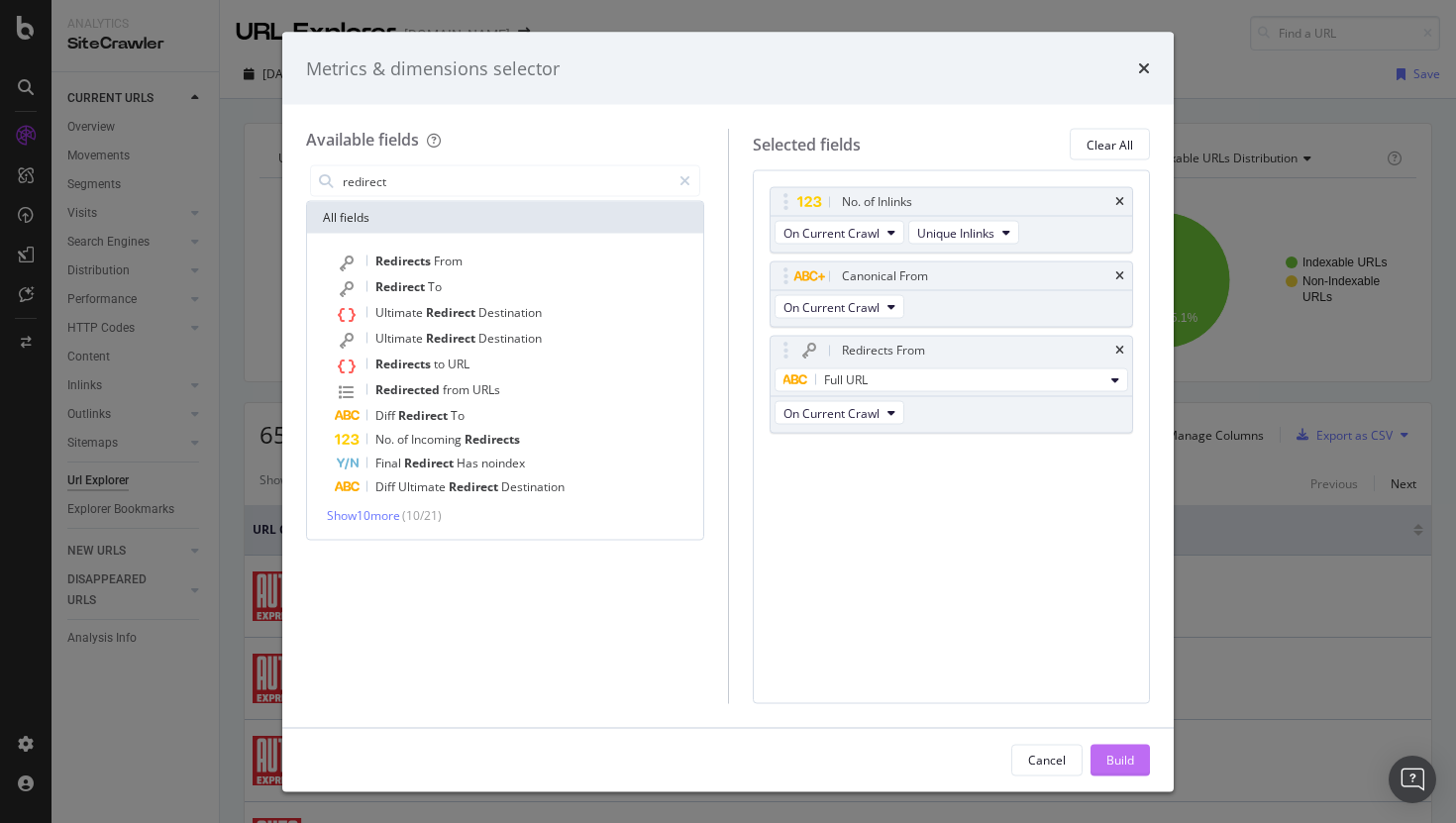 click on "Build" at bounding box center (1120, 759) 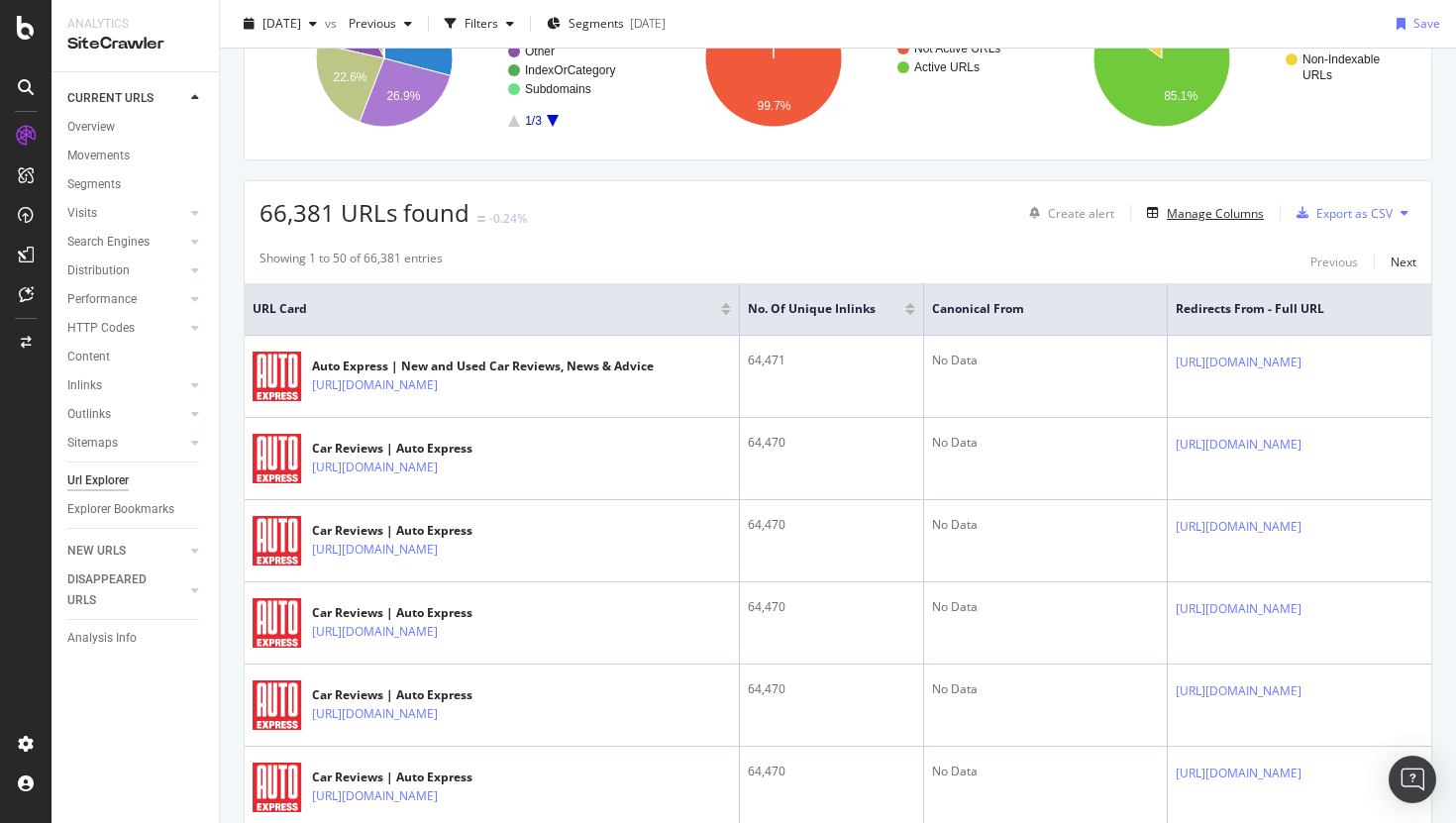 scroll, scrollTop: 220, scrollLeft: 0, axis: vertical 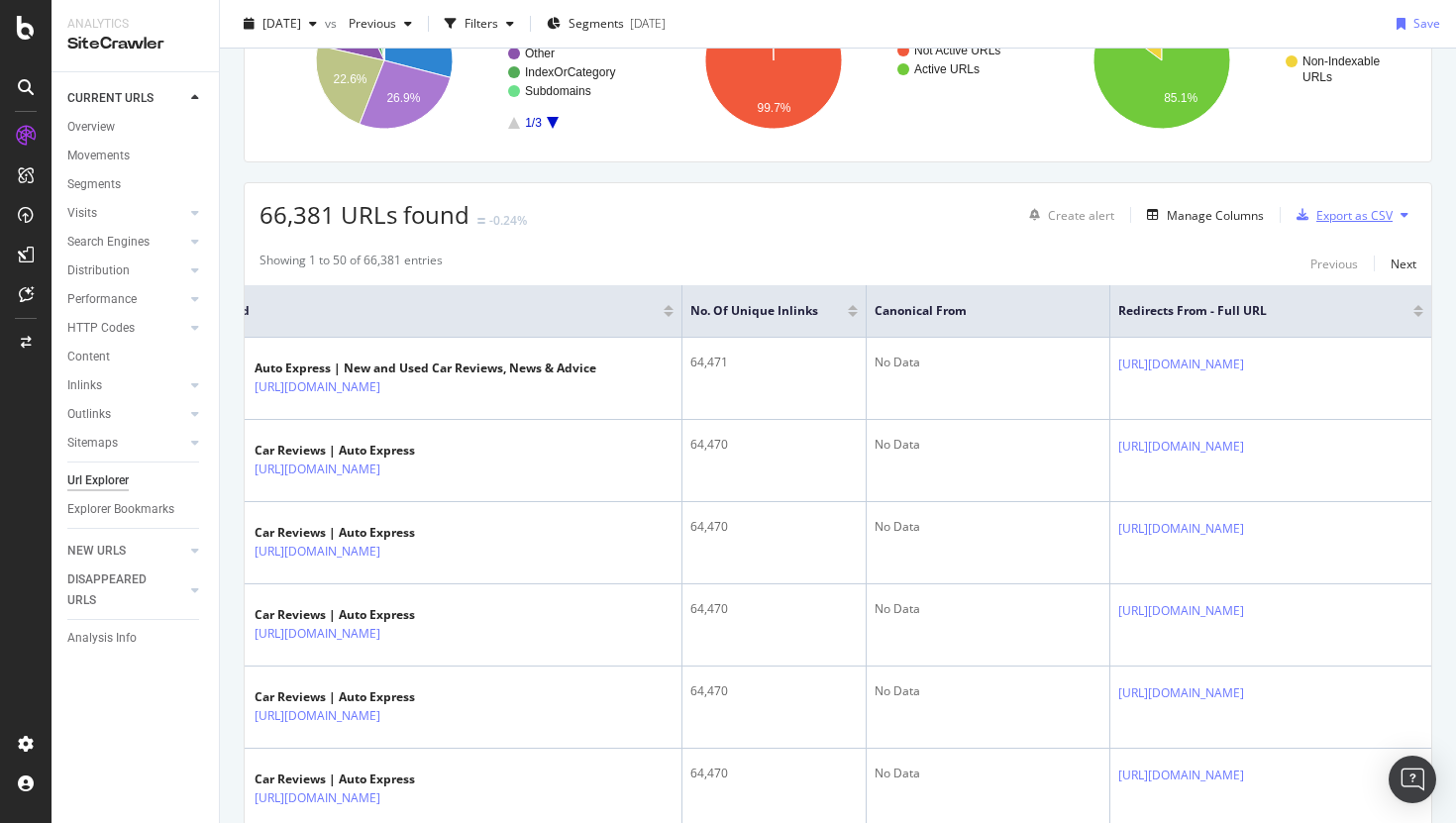 click on "Export as CSV" at bounding box center (1340, 215) 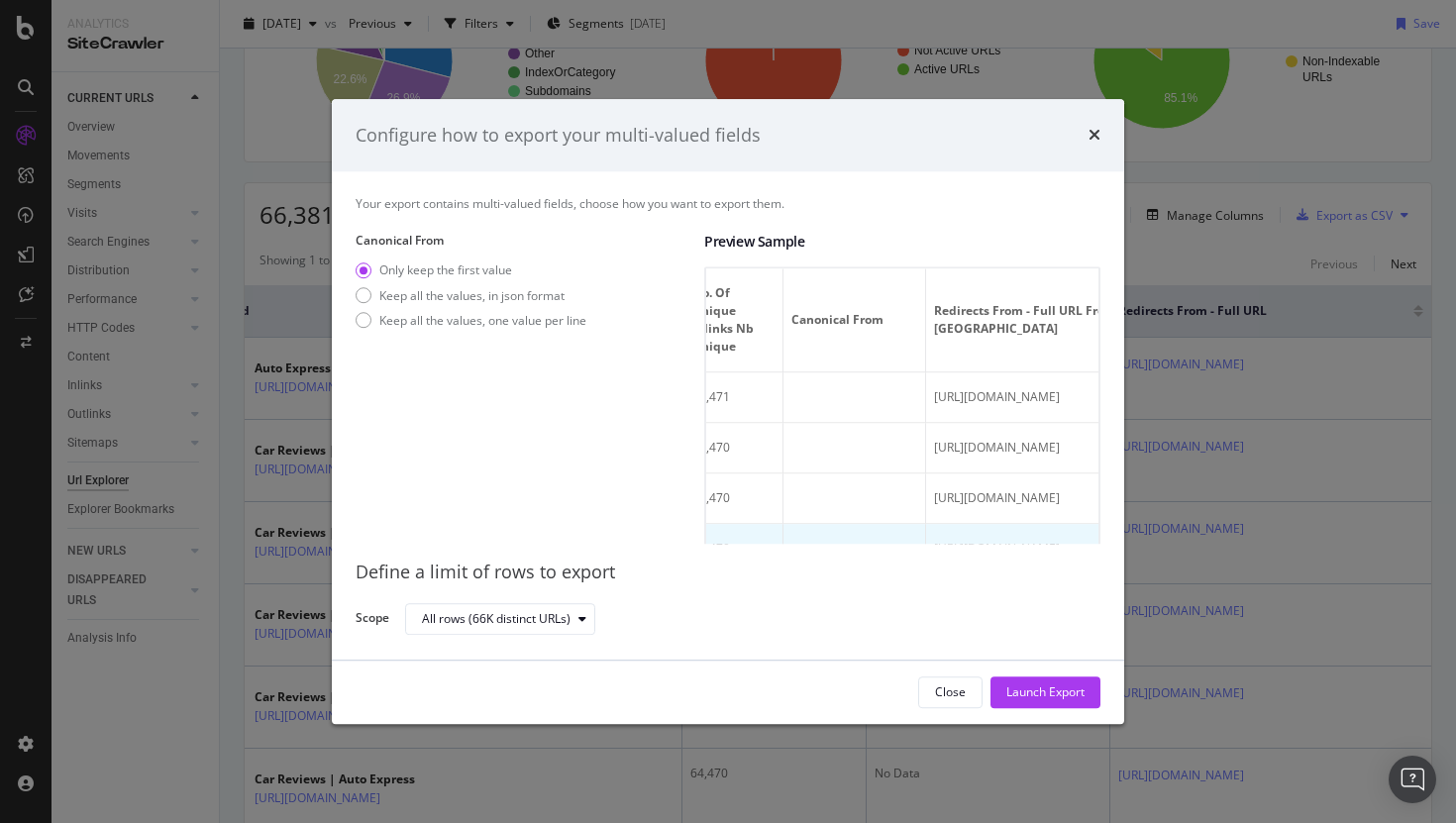 scroll, scrollTop: 0, scrollLeft: 0, axis: both 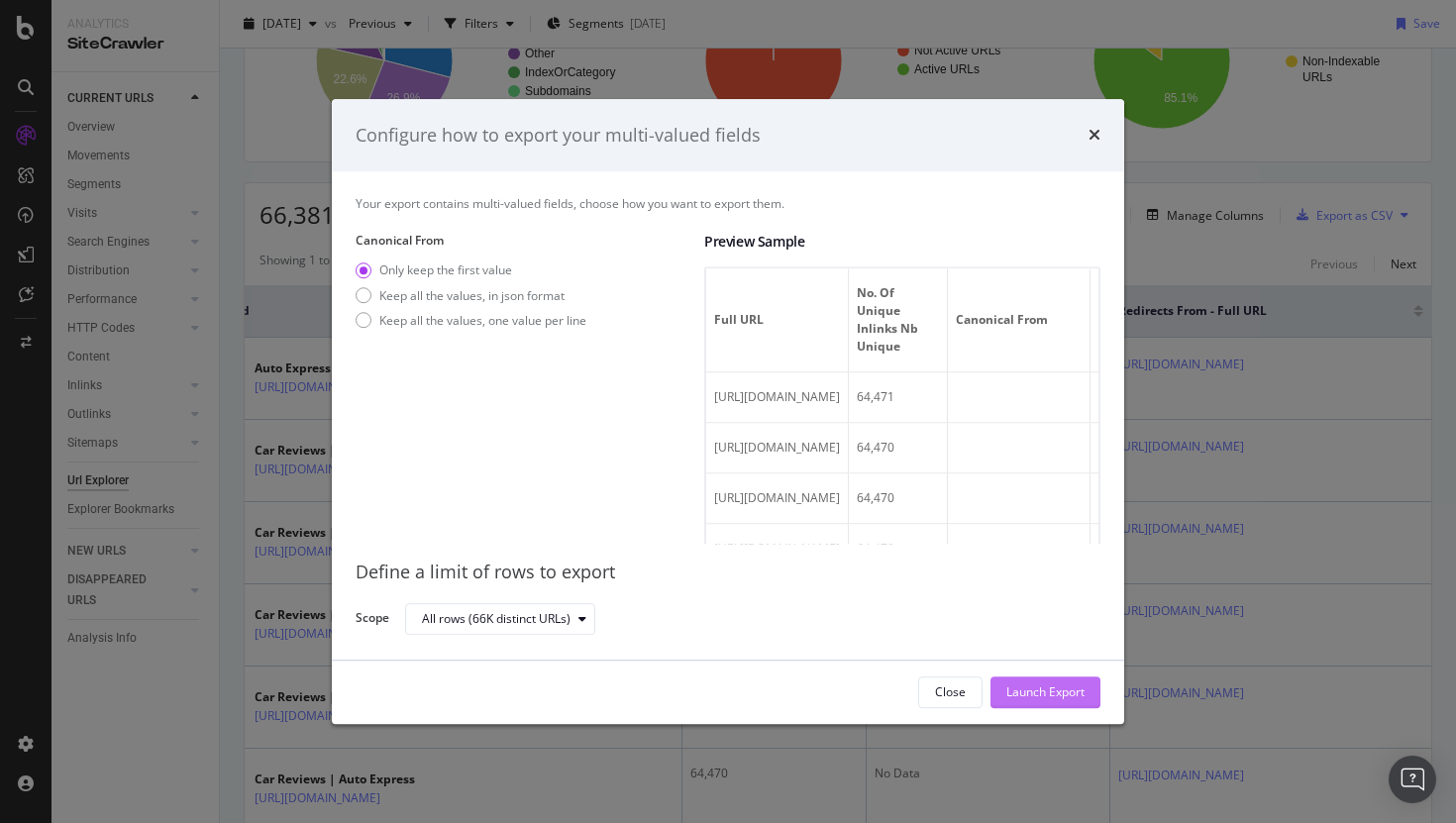 click on "Launch Export" at bounding box center [1045, 692] 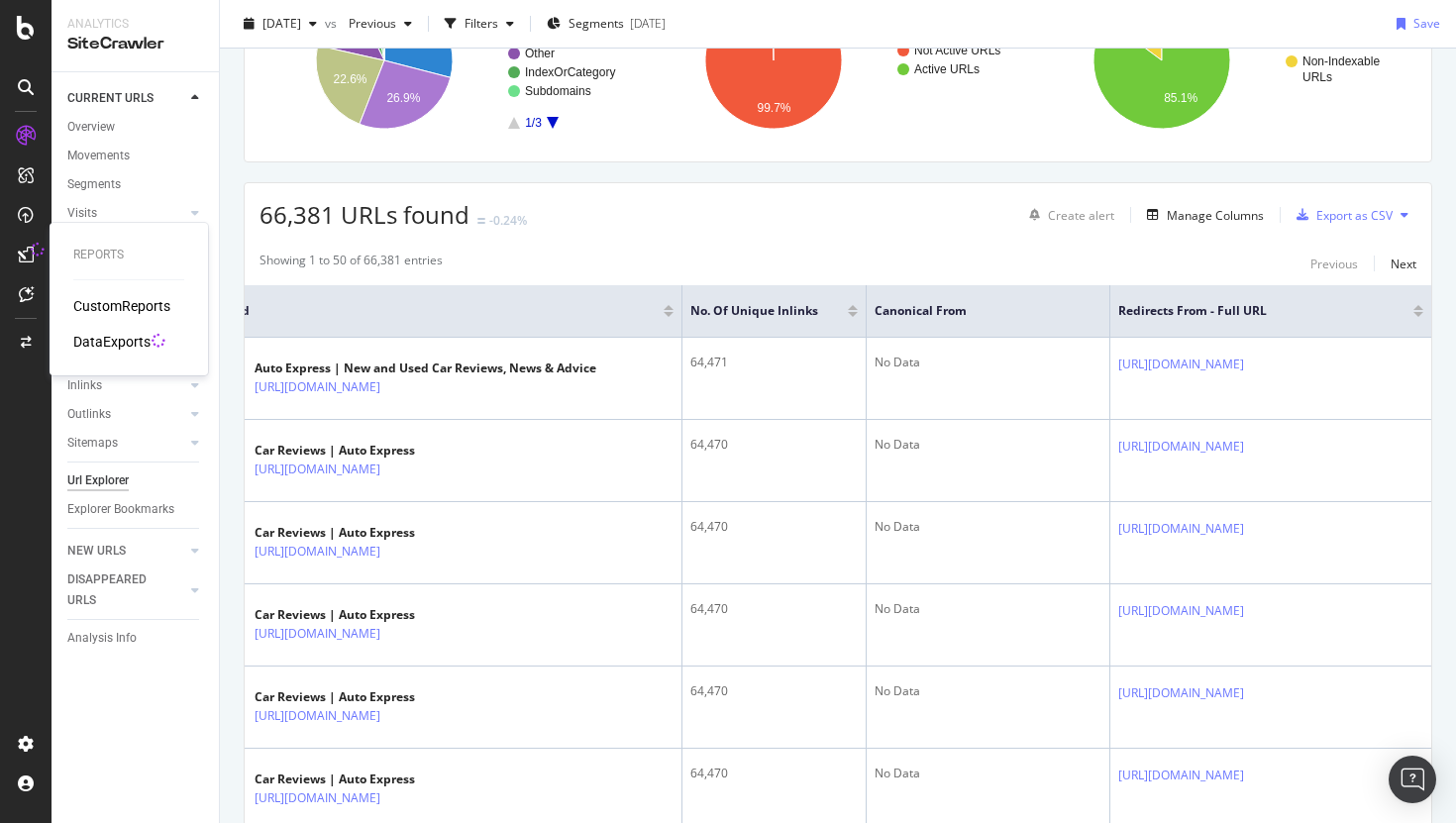 click on "DataExports" at bounding box center [112, 342] 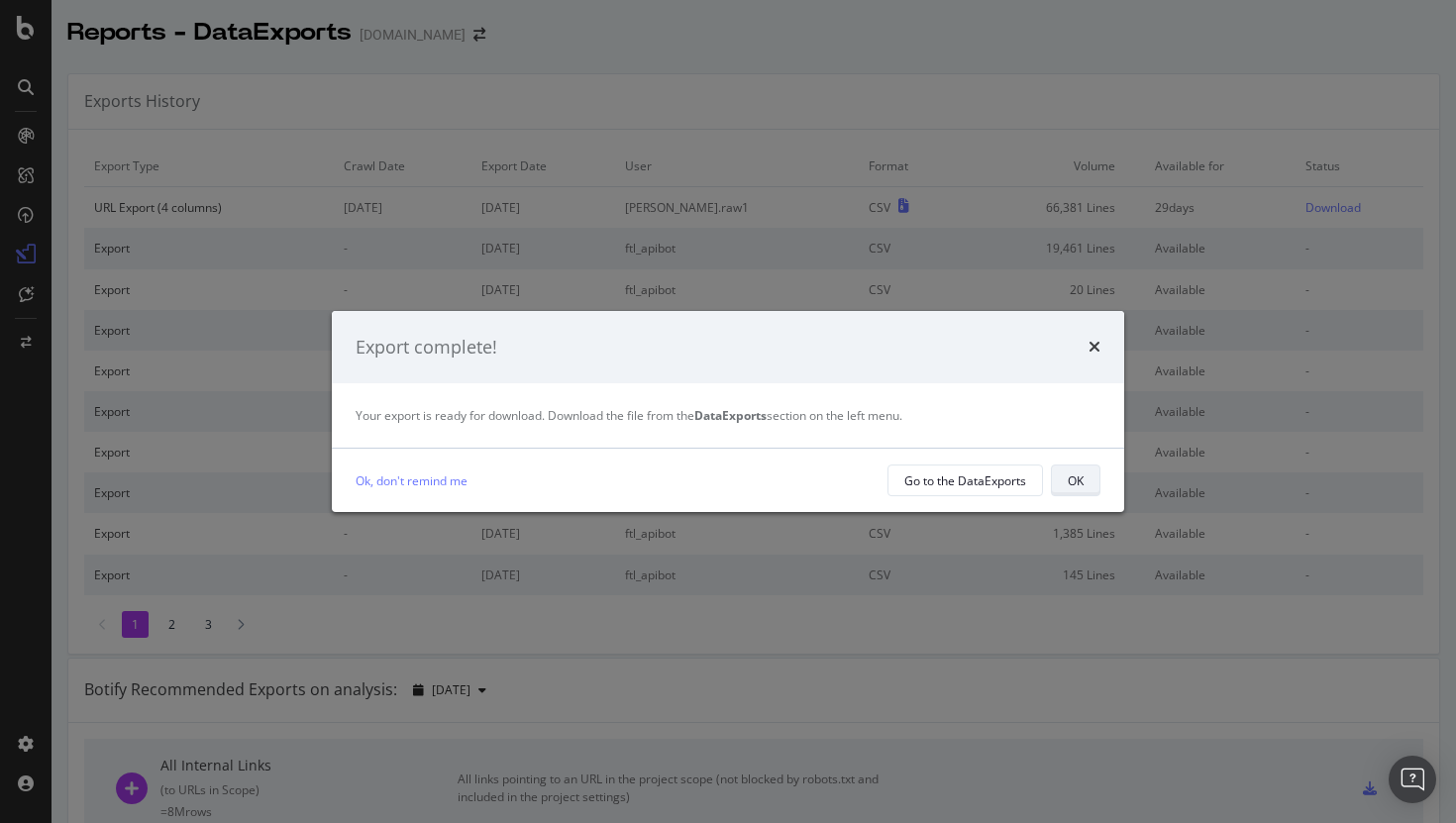 click on "OK" at bounding box center [1076, 480] 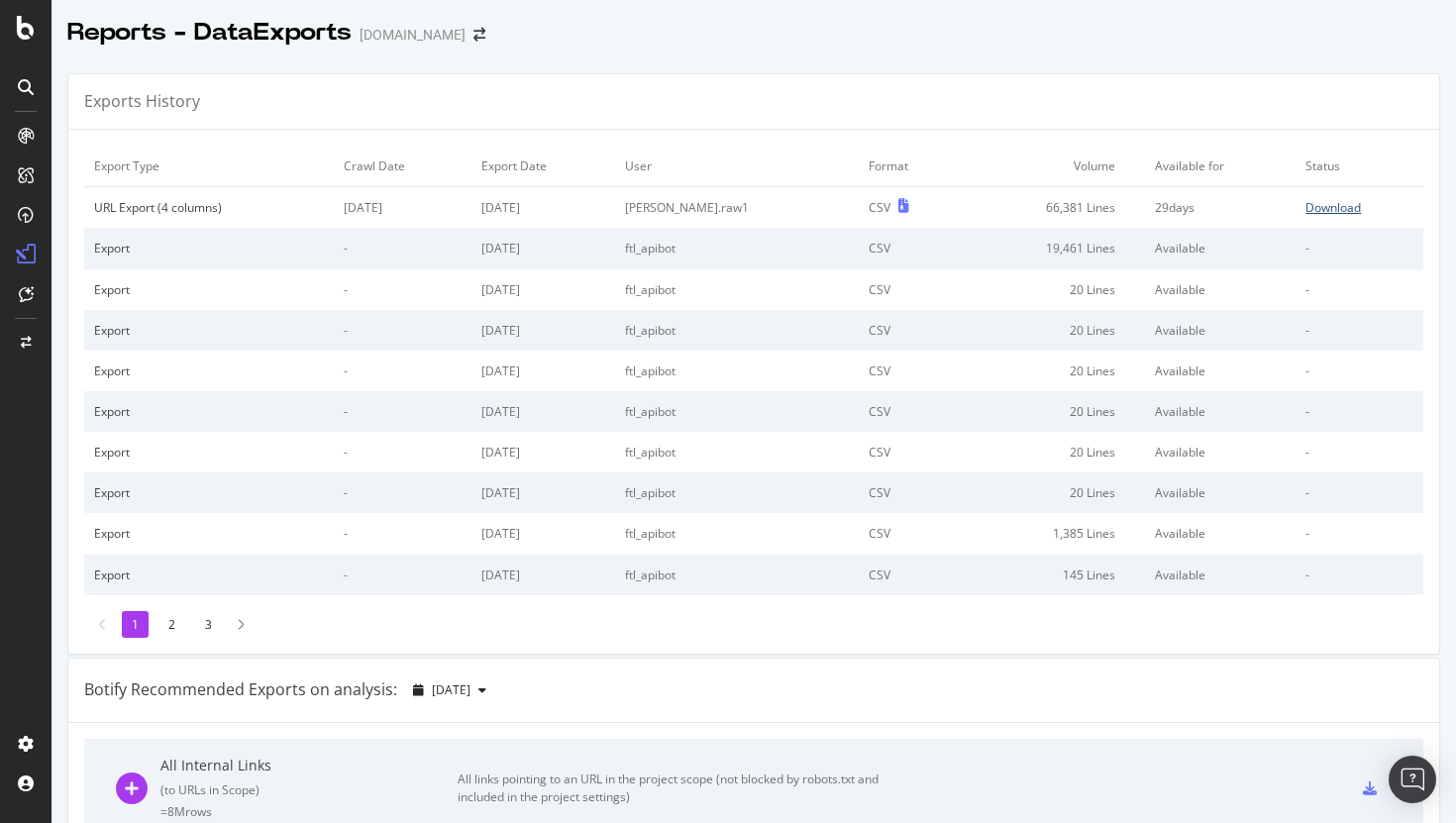 click on "Download" at bounding box center [1333, 207] 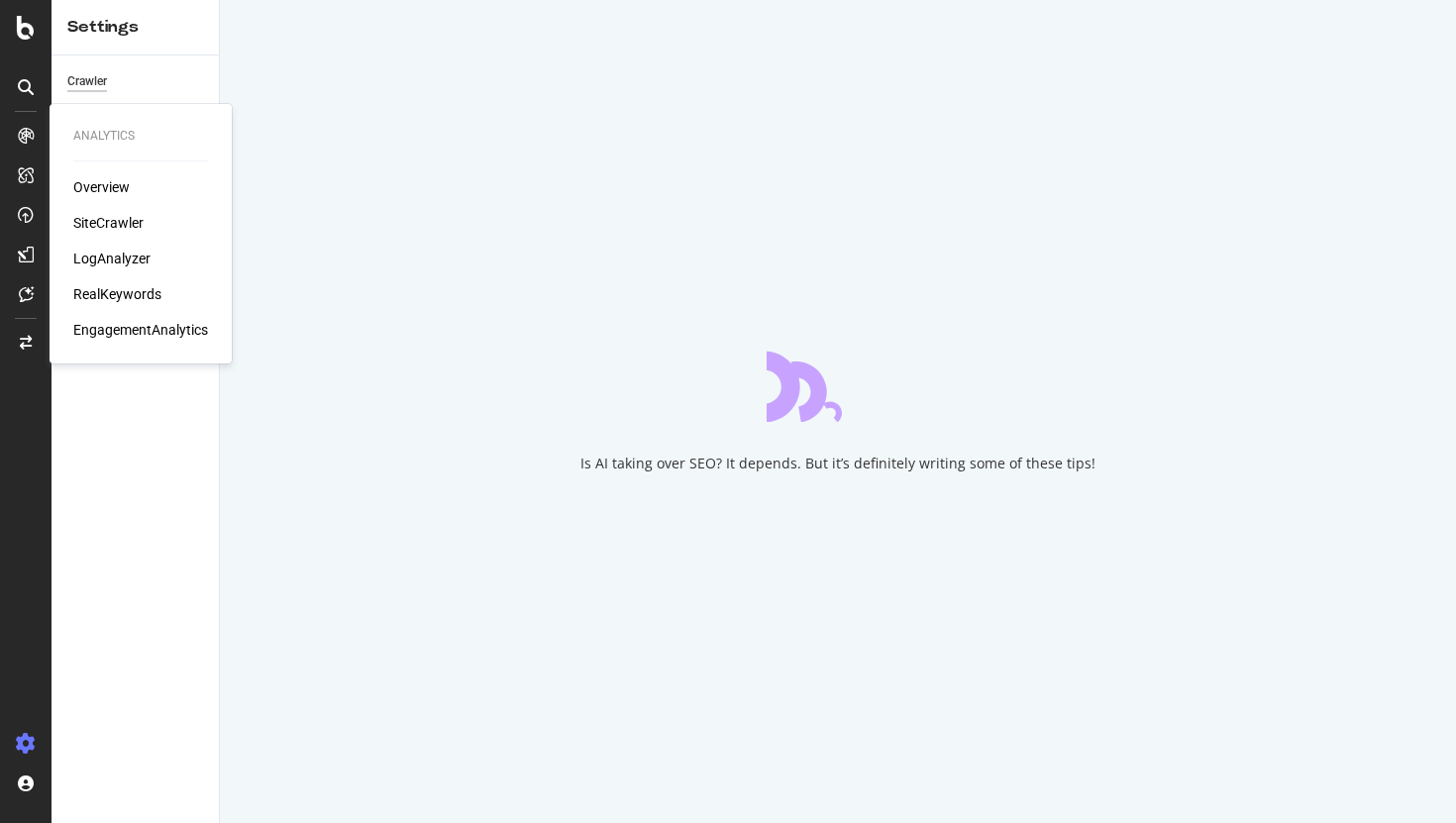 scroll, scrollTop: 0, scrollLeft: 0, axis: both 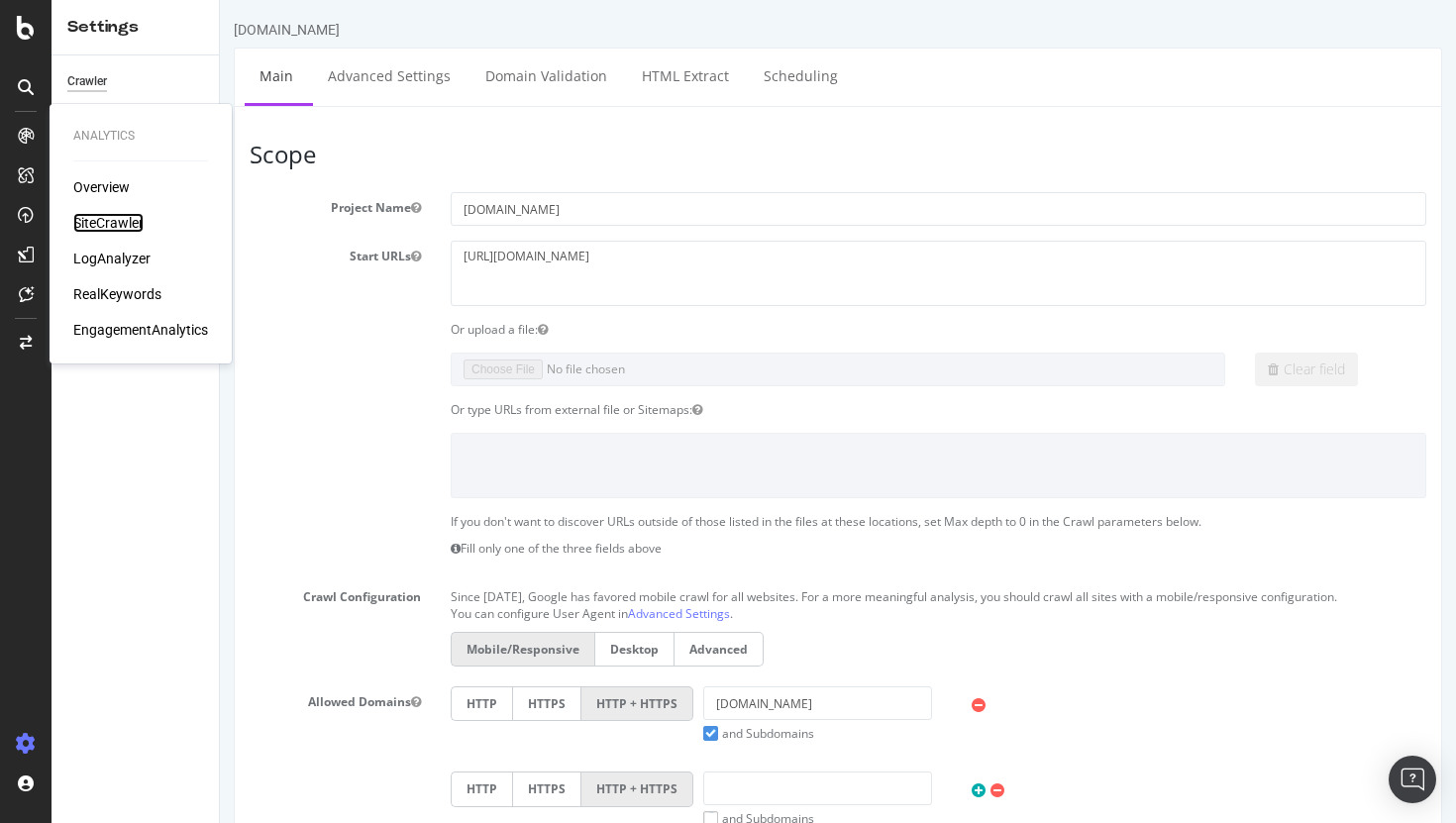 click on "SiteCrawler" at bounding box center (108, 223) 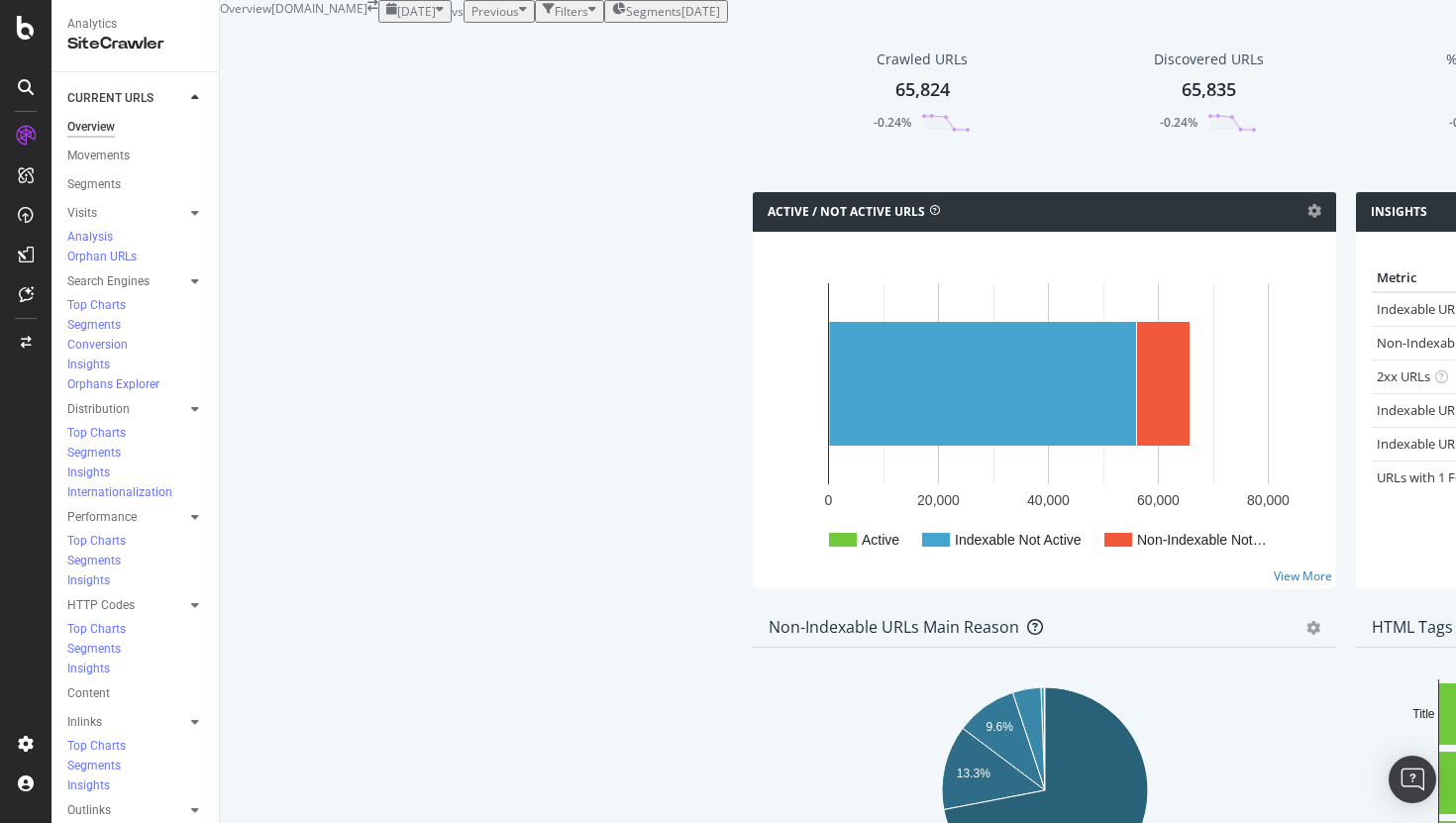 scroll, scrollTop: 709, scrollLeft: 0, axis: vertical 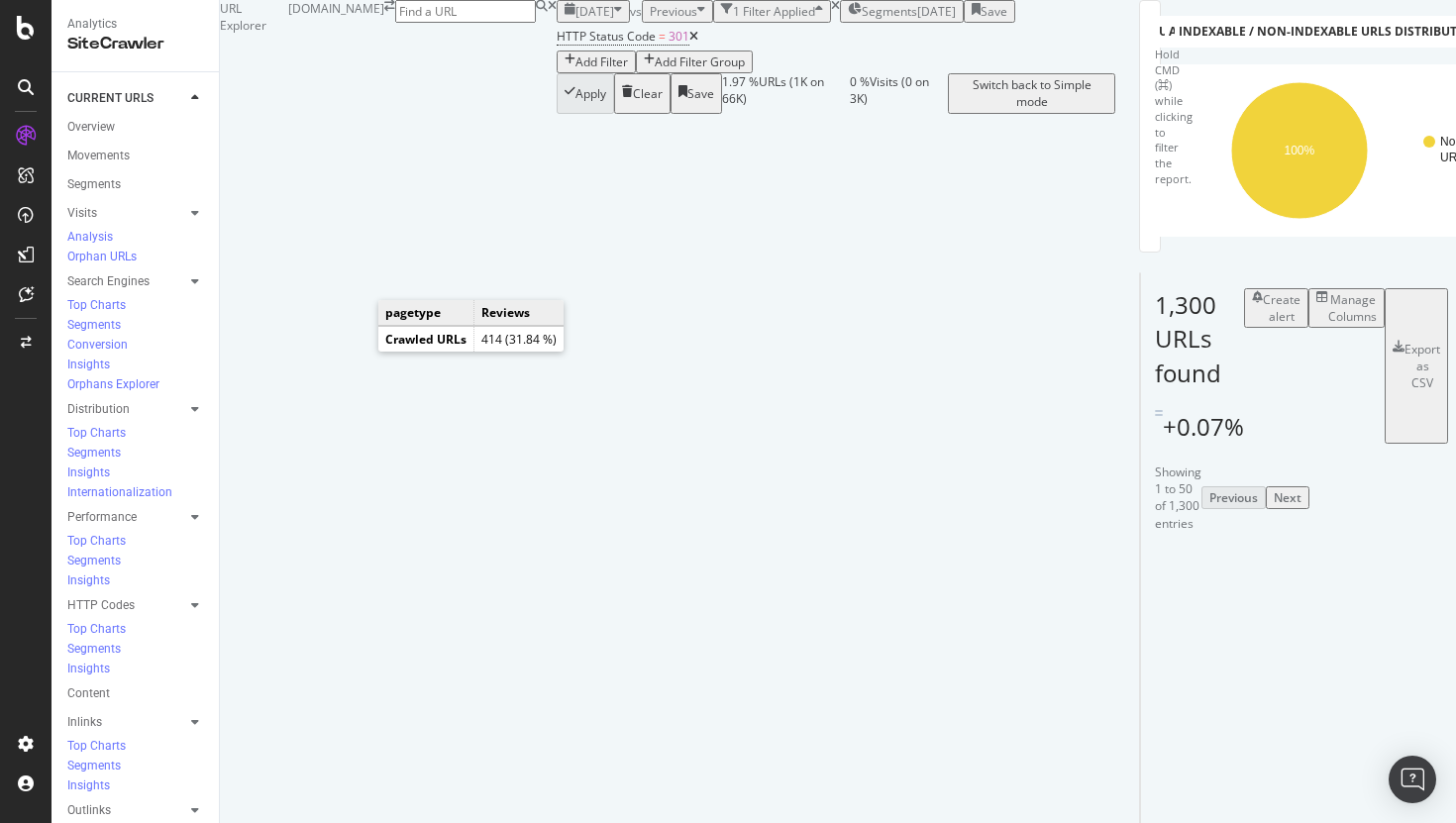 click 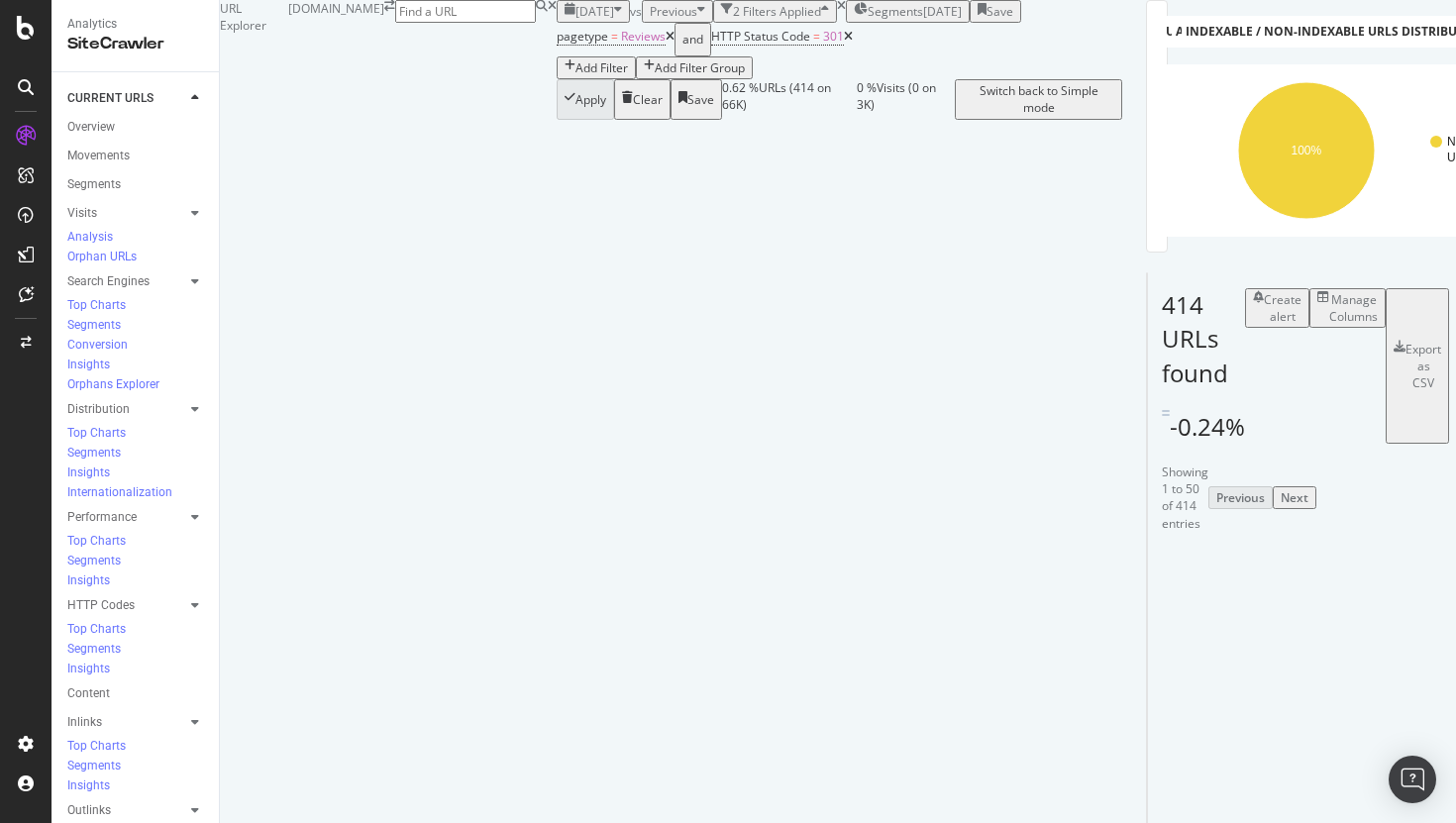 scroll, scrollTop: 0, scrollLeft: 0, axis: both 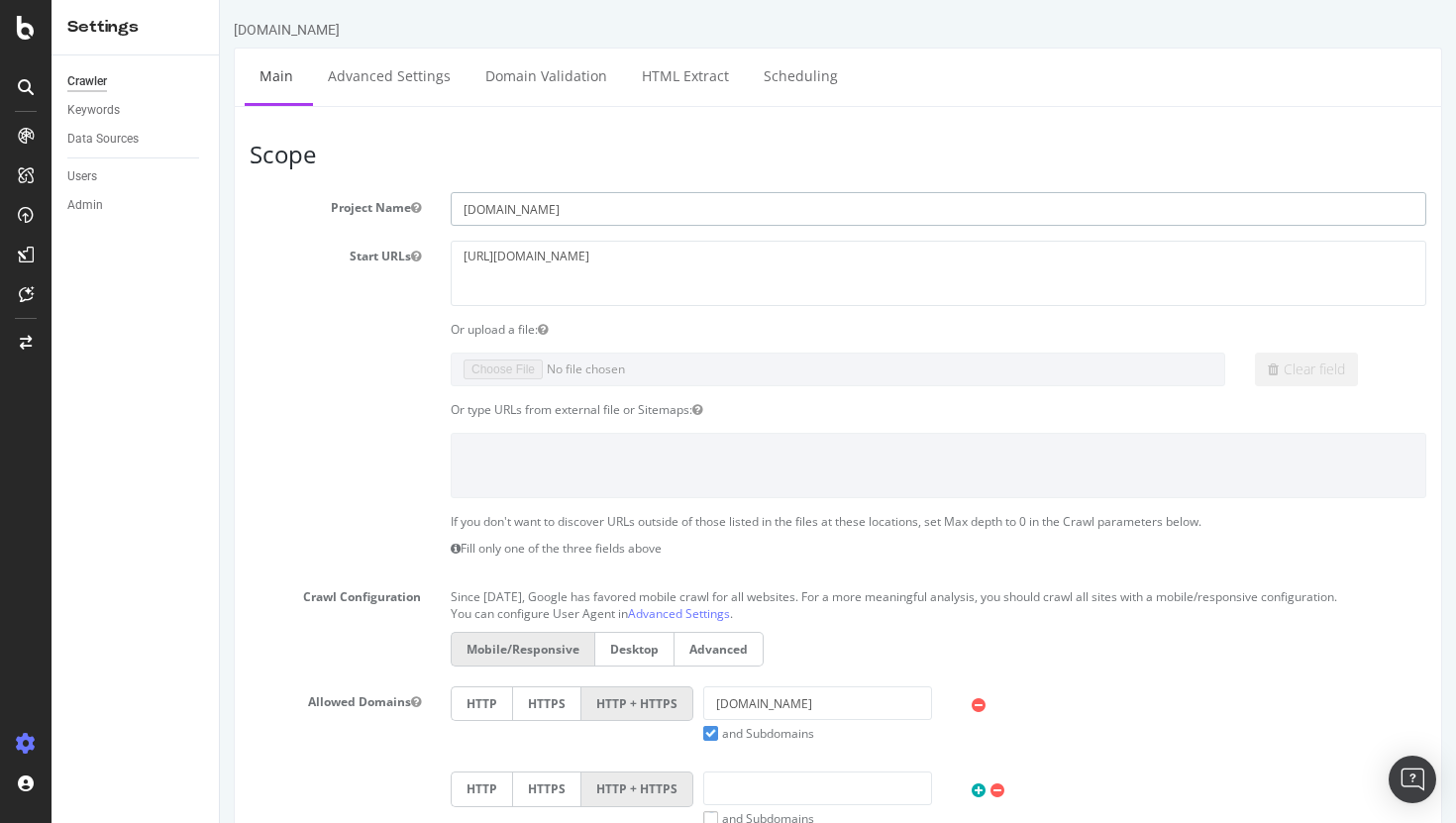 click on "www.autoexpress.co.uk
× ×
Main
Advanced Settings
Domain Validation
HTML Extract
Scheduling
Scope Project Name
www.autoexpress.co.uk Start URLs
https://www.autoexpress.co.uk Or upload a file:
Clear field
Or type URLs from external file or Sitemaps:
If you don't want to discover URLs outside of those listed in the files at these locations, set Max depth to 0 in the Crawl parameters below.
Fill only one of the three fields above
Crawl Configuration  Since September 2020, Google has favored mobile crawl for all websites. For a more meaningful analysis, you should crawl all sites with a mobile/responsive configuration.
Advanced Settings Desktop GB" at bounding box center (838, 790) 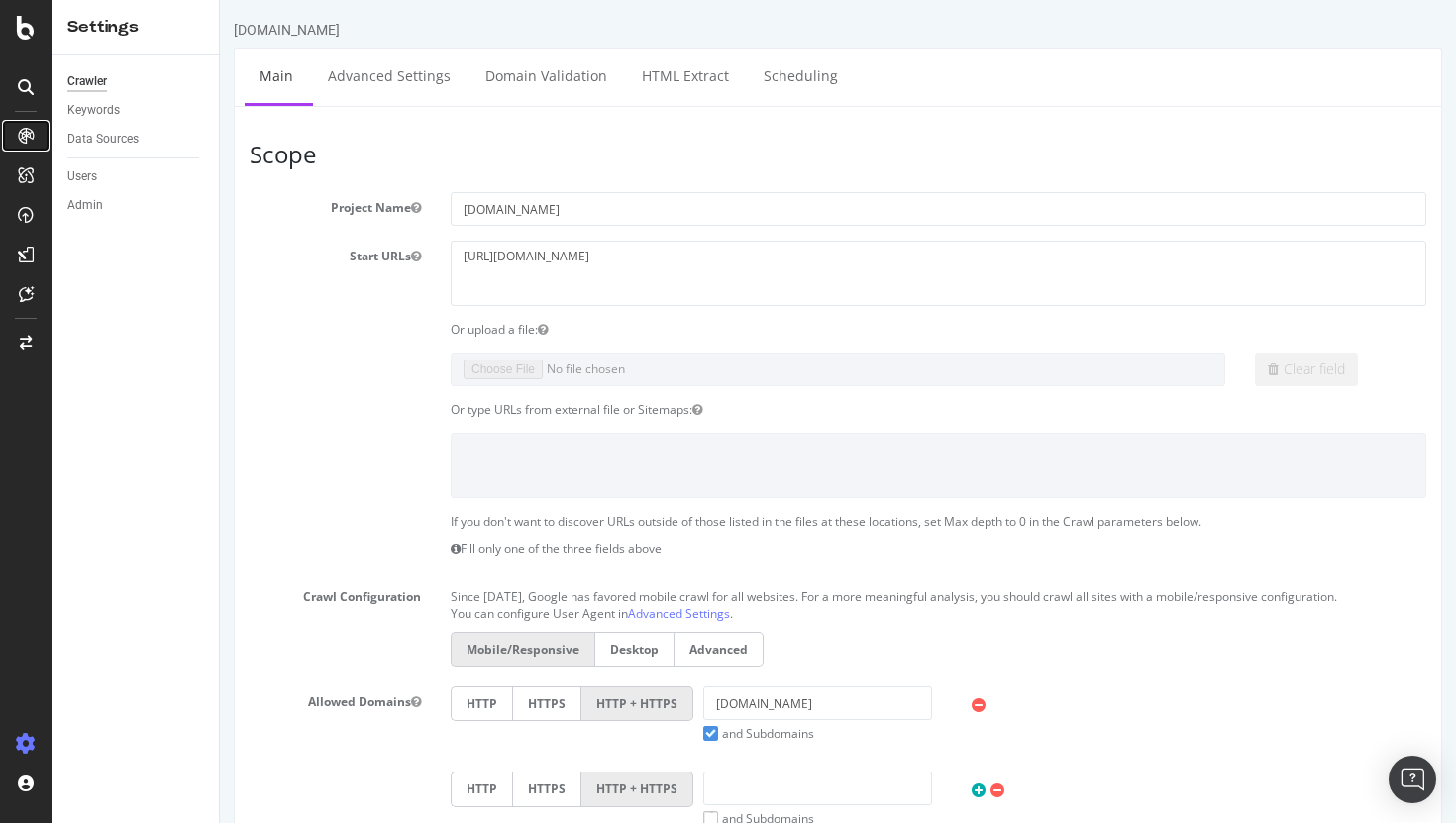click at bounding box center [26, 136] 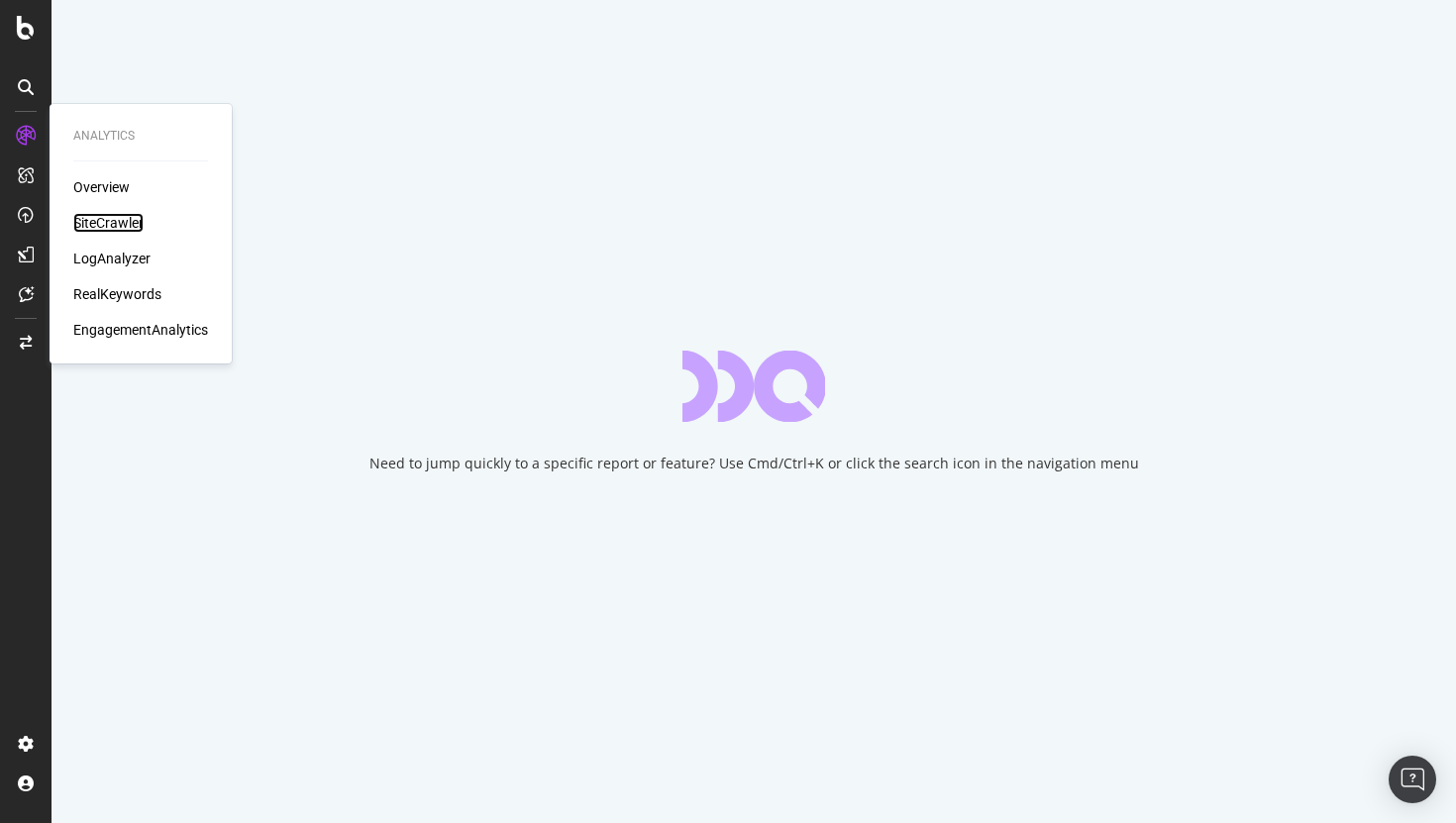 click on "SiteCrawler" at bounding box center [108, 223] 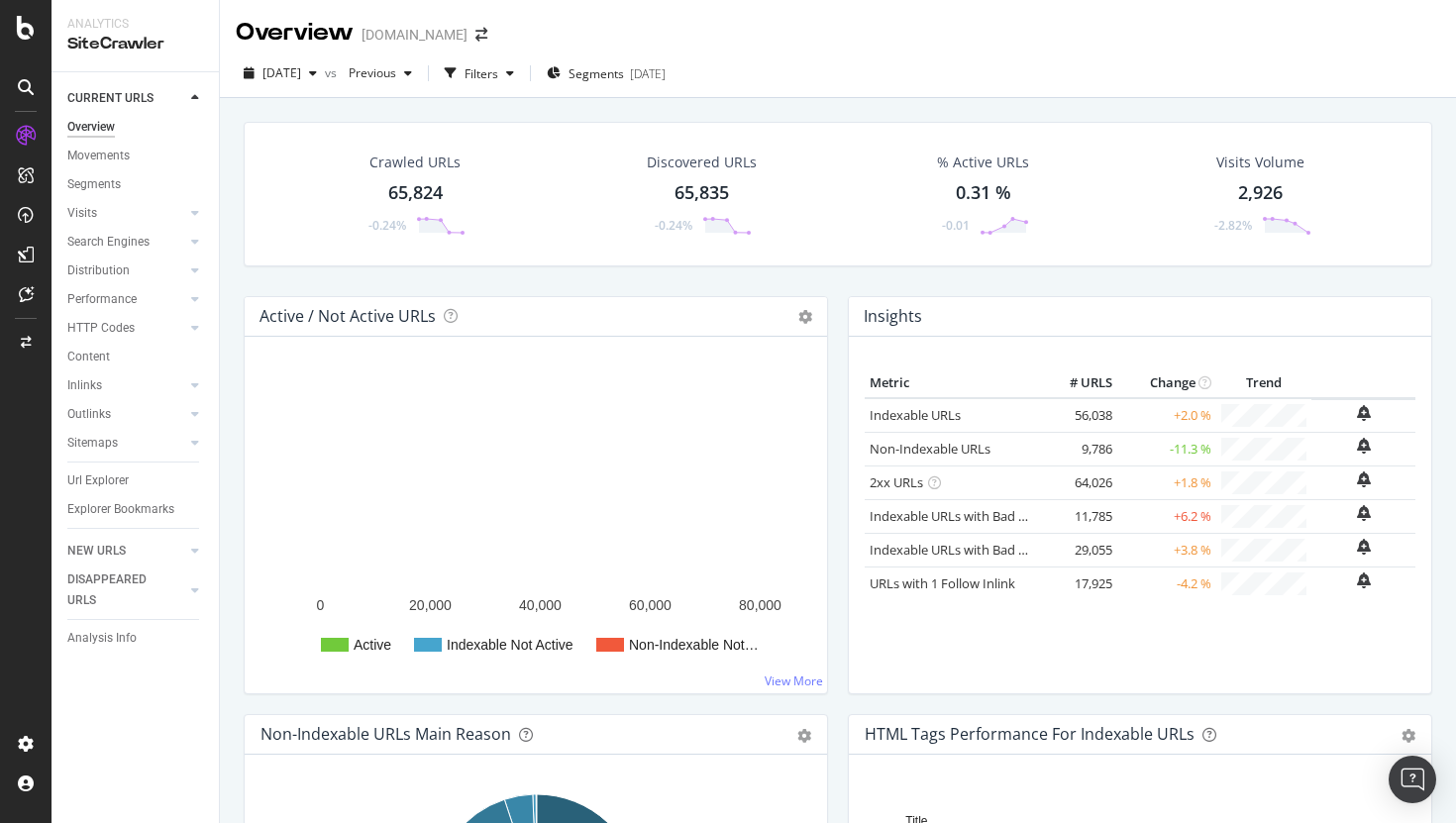 scroll, scrollTop: 75, scrollLeft: 0, axis: vertical 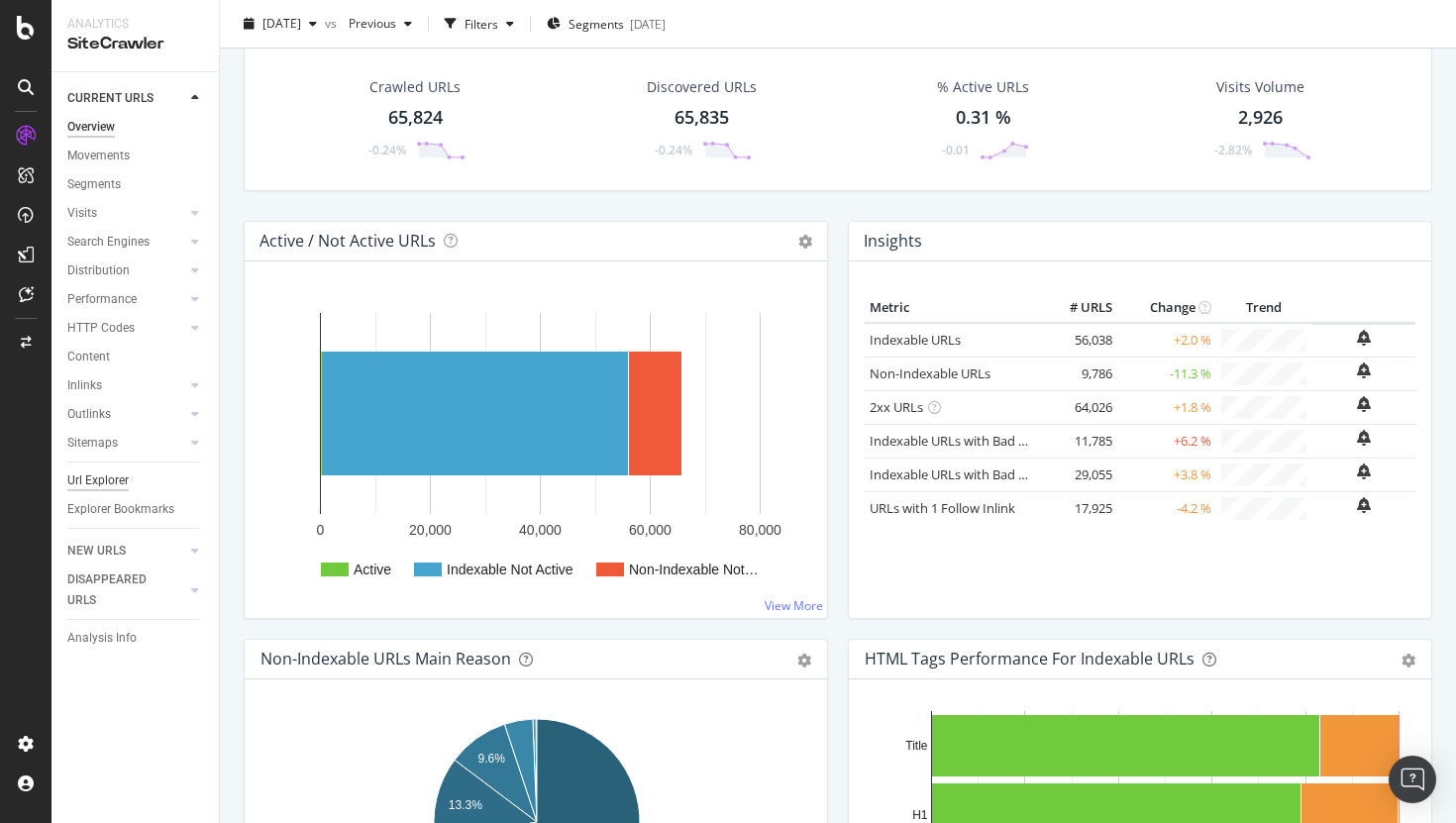 click on "Url Explorer" at bounding box center [98, 480] 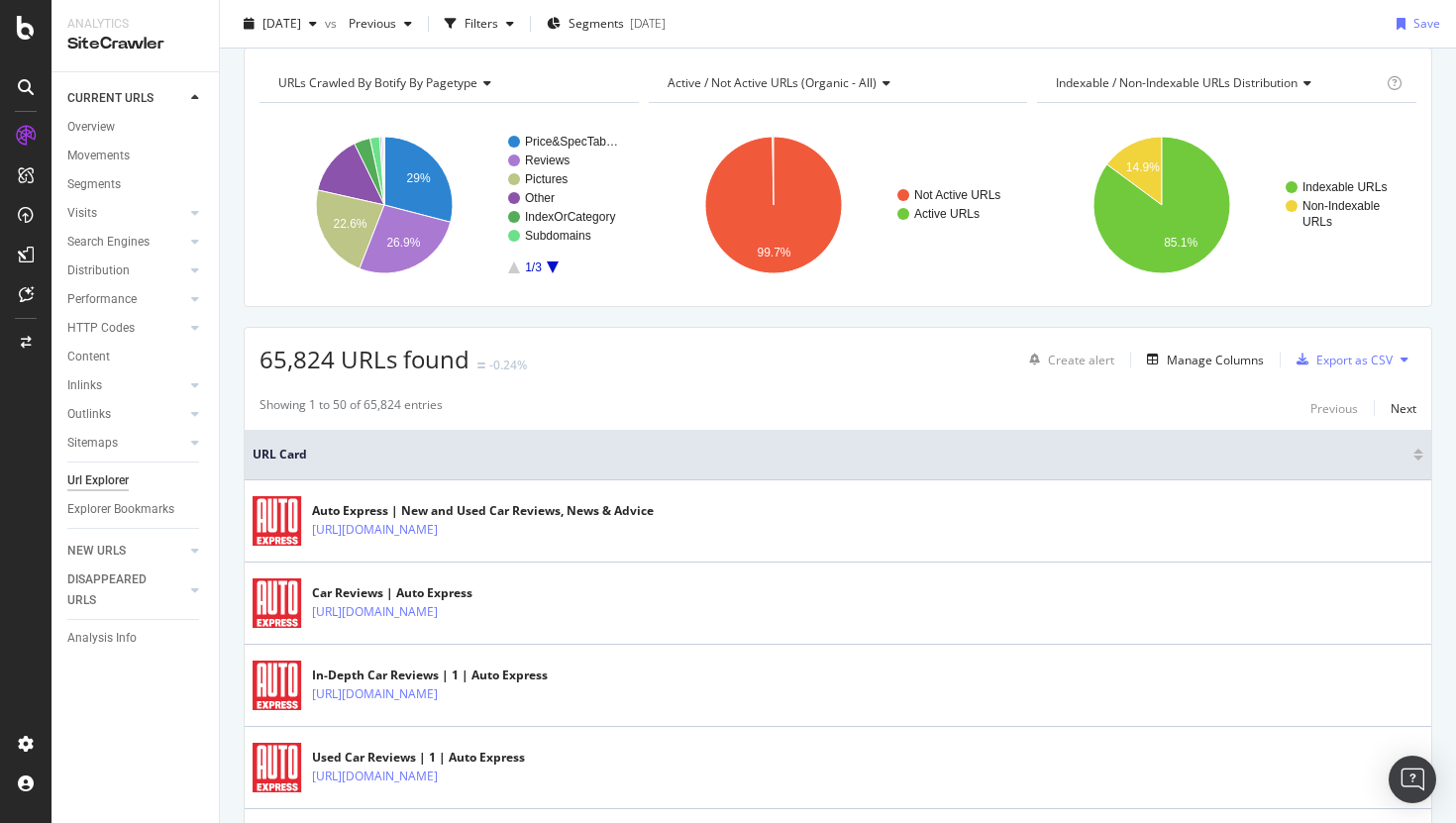 scroll, scrollTop: 0, scrollLeft: 0, axis: both 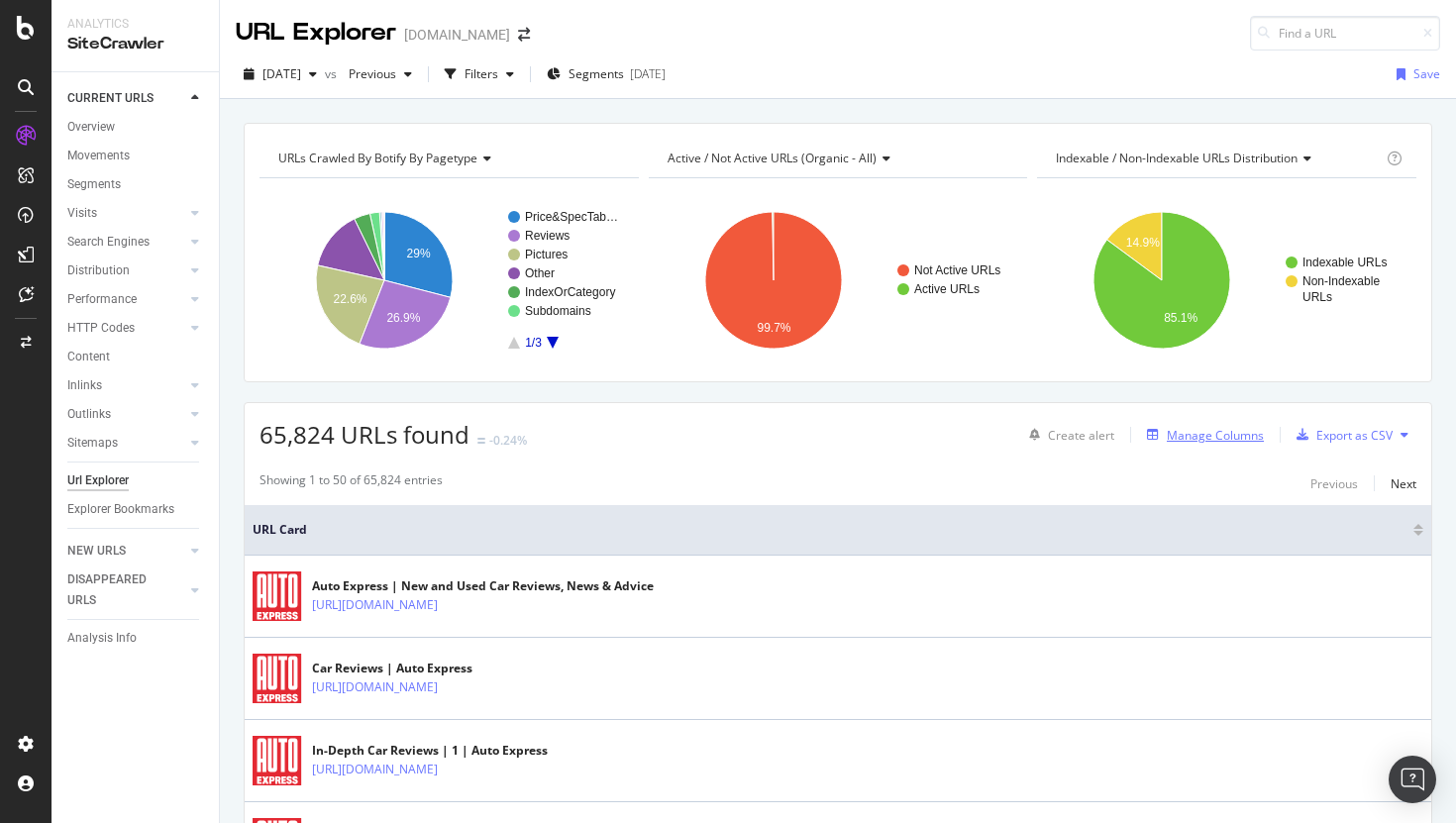 click on "Manage Columns" at bounding box center [1215, 435] 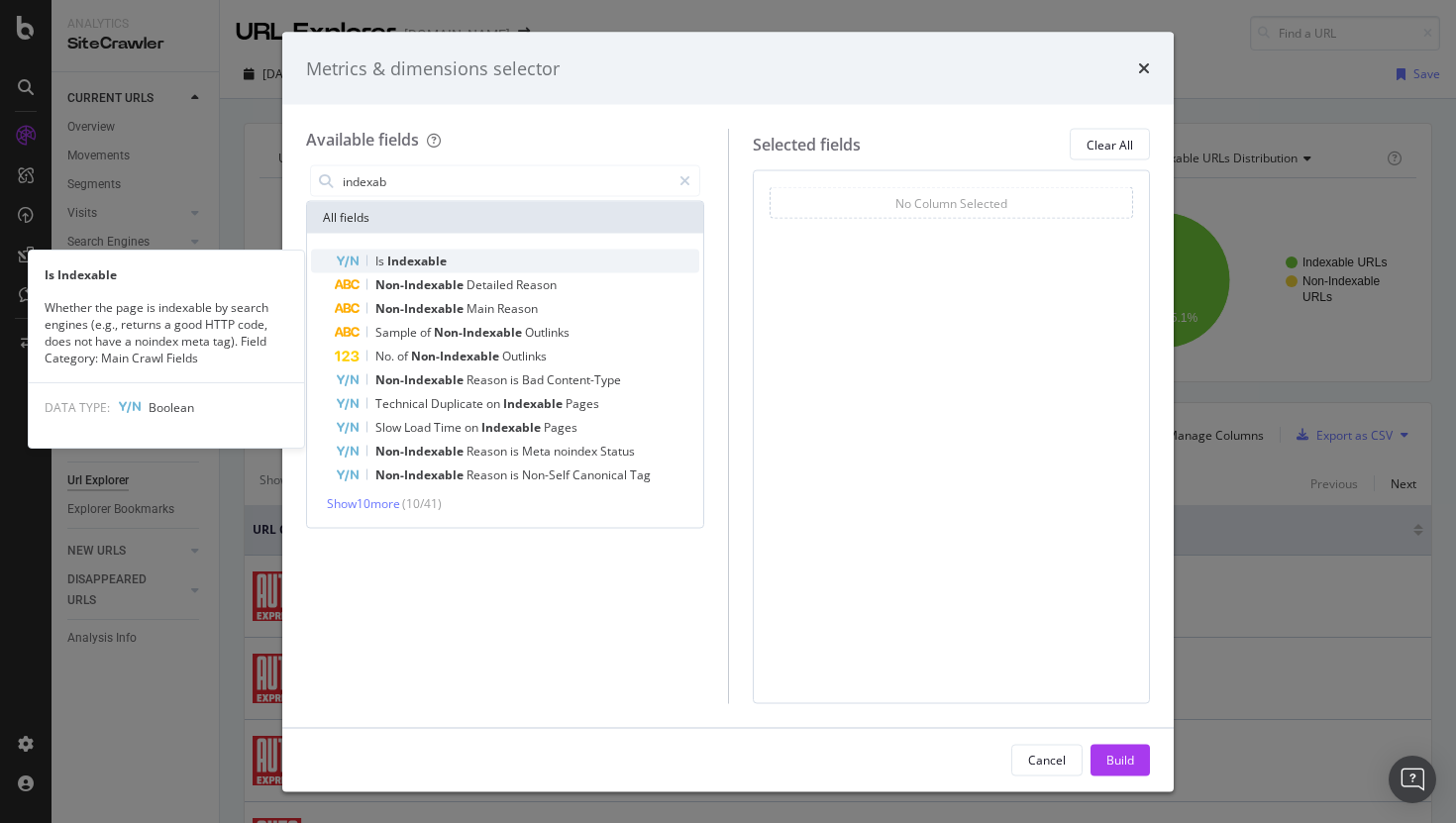 click on "Indexable" at bounding box center [417, 260] 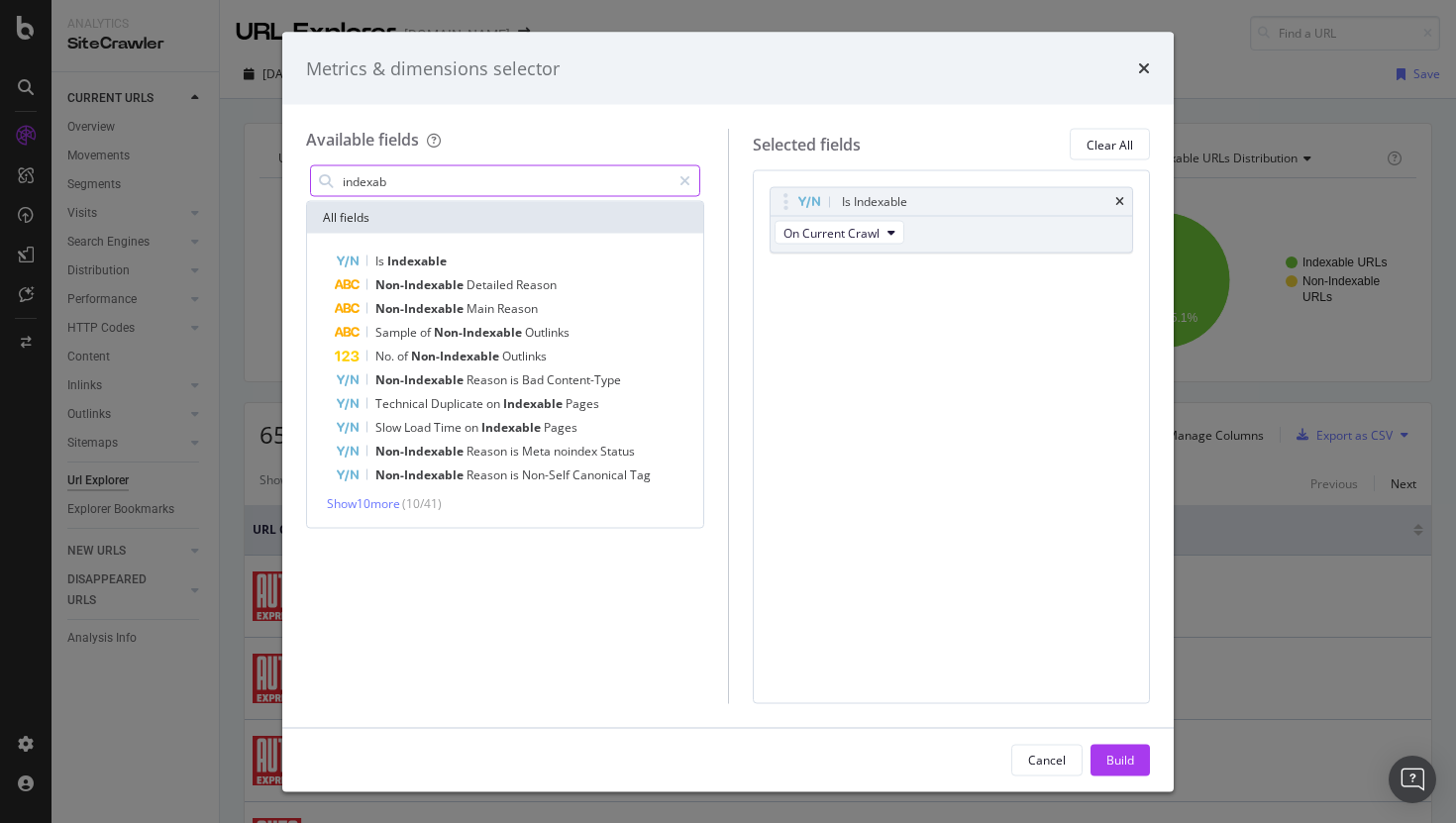 click on "indexab" at bounding box center (505, 181) 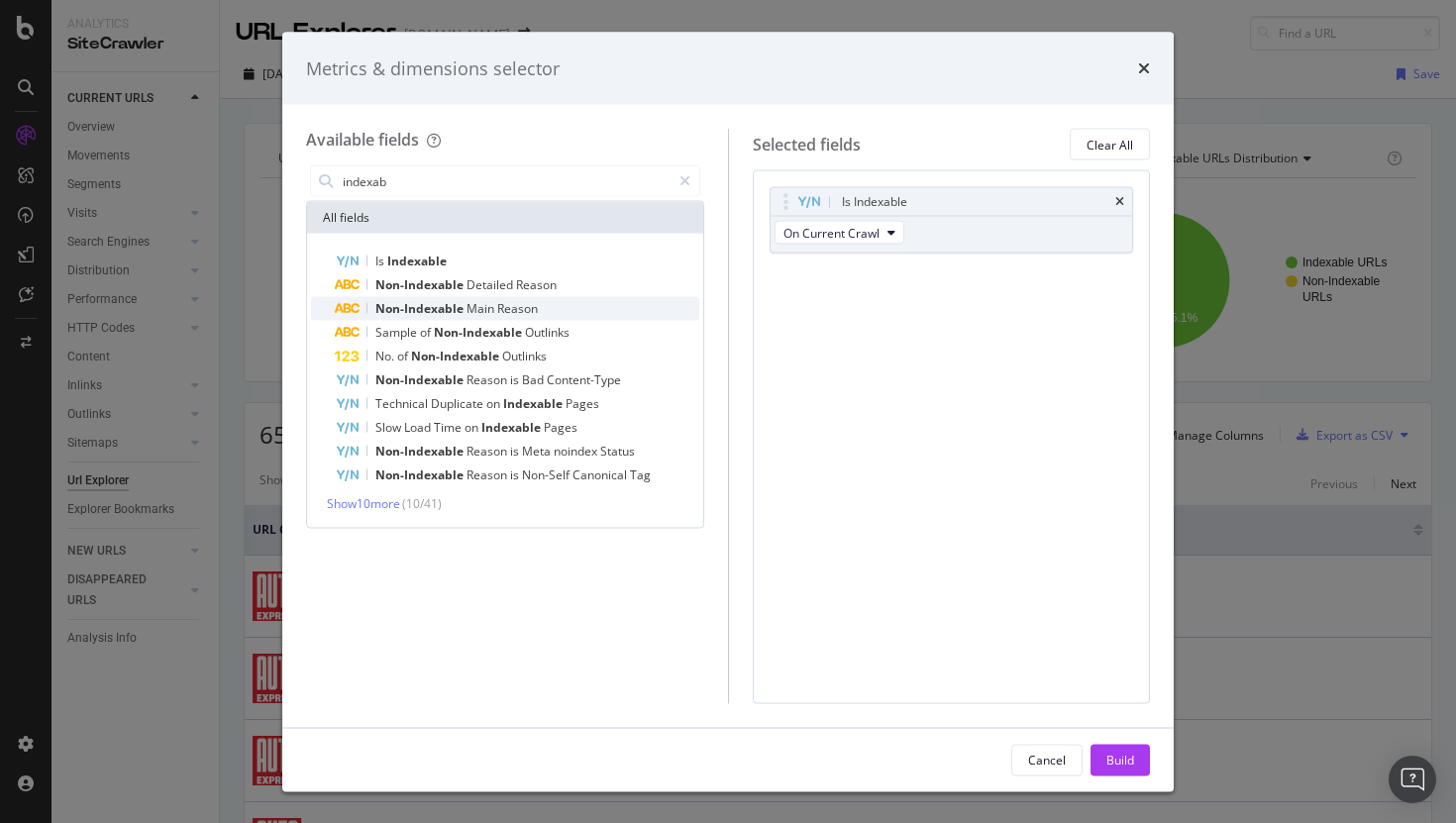 click on "Non-Indexable" at bounding box center (421, 308) 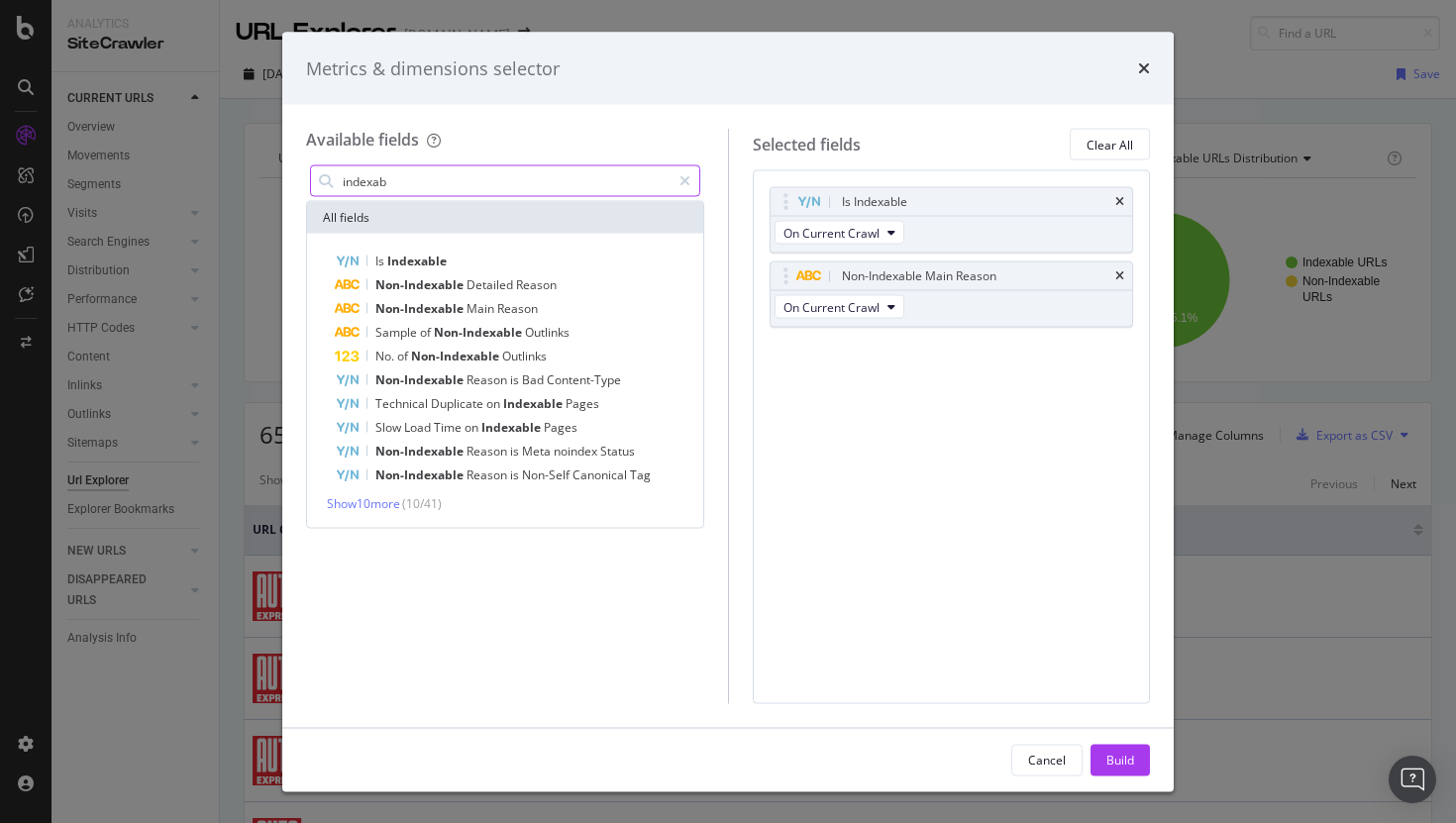 click on "indexab" at bounding box center [505, 181] 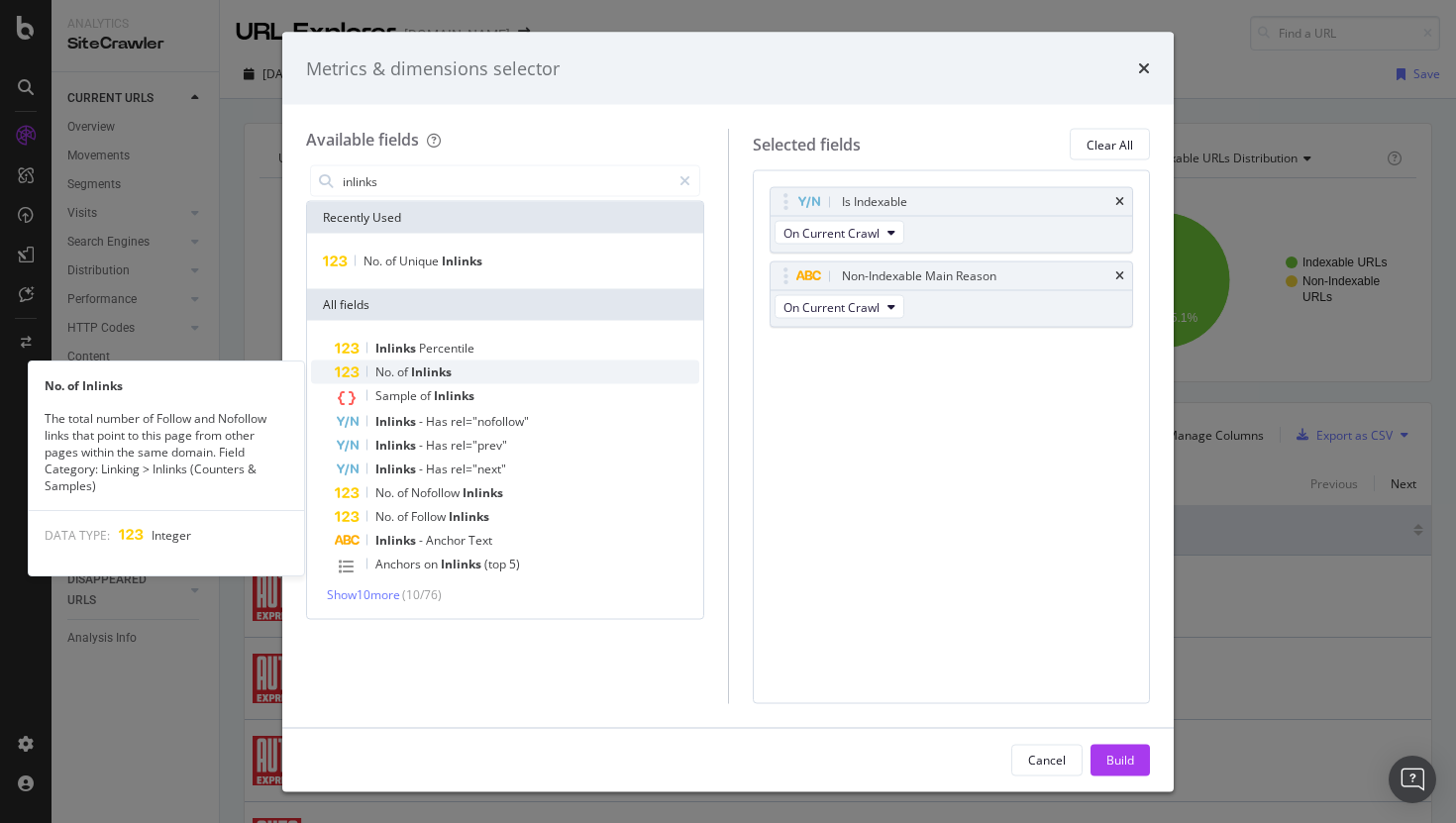 click on "Inlinks" at bounding box center [431, 371] 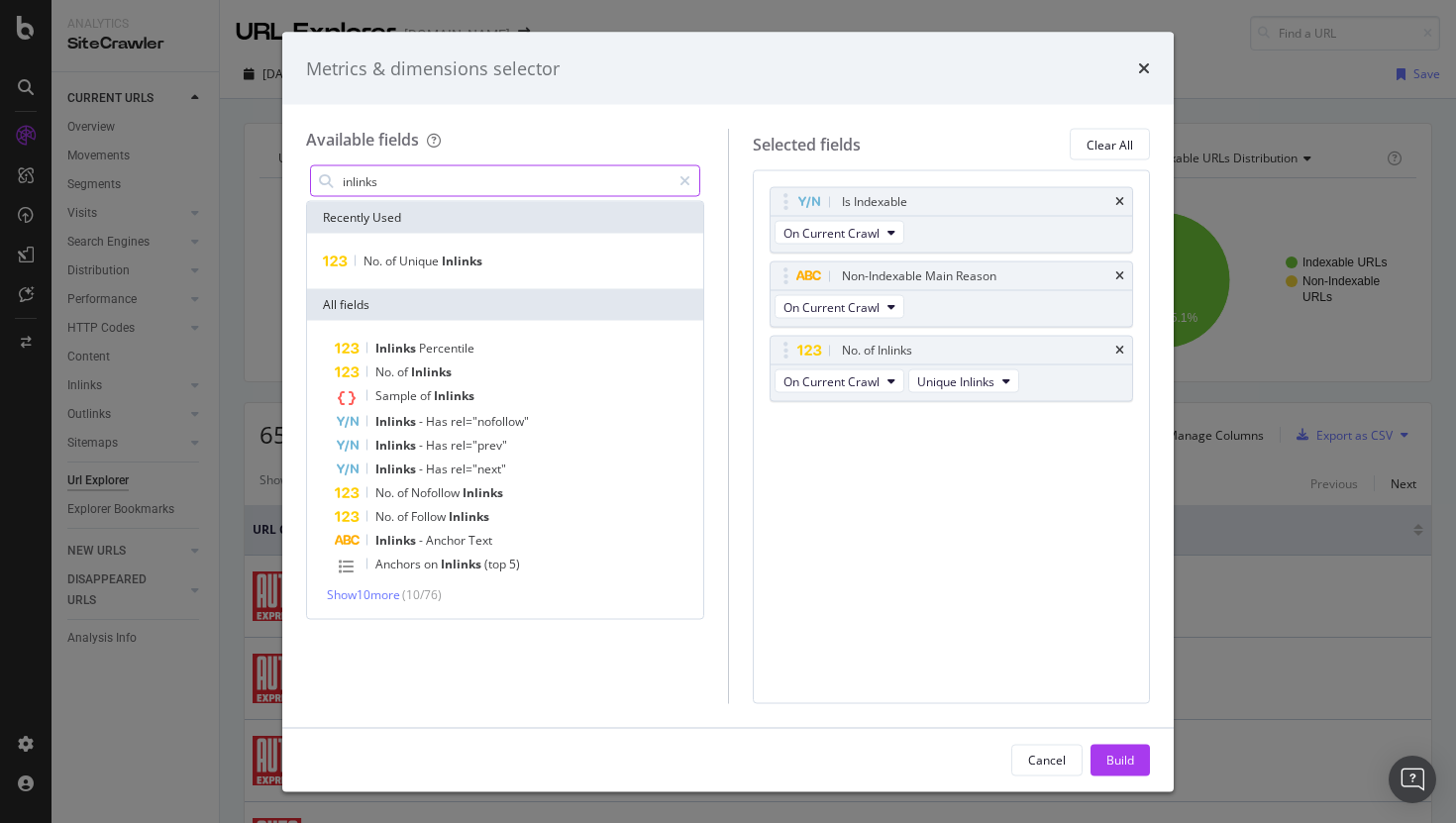 click on "inlinks" at bounding box center [505, 181] 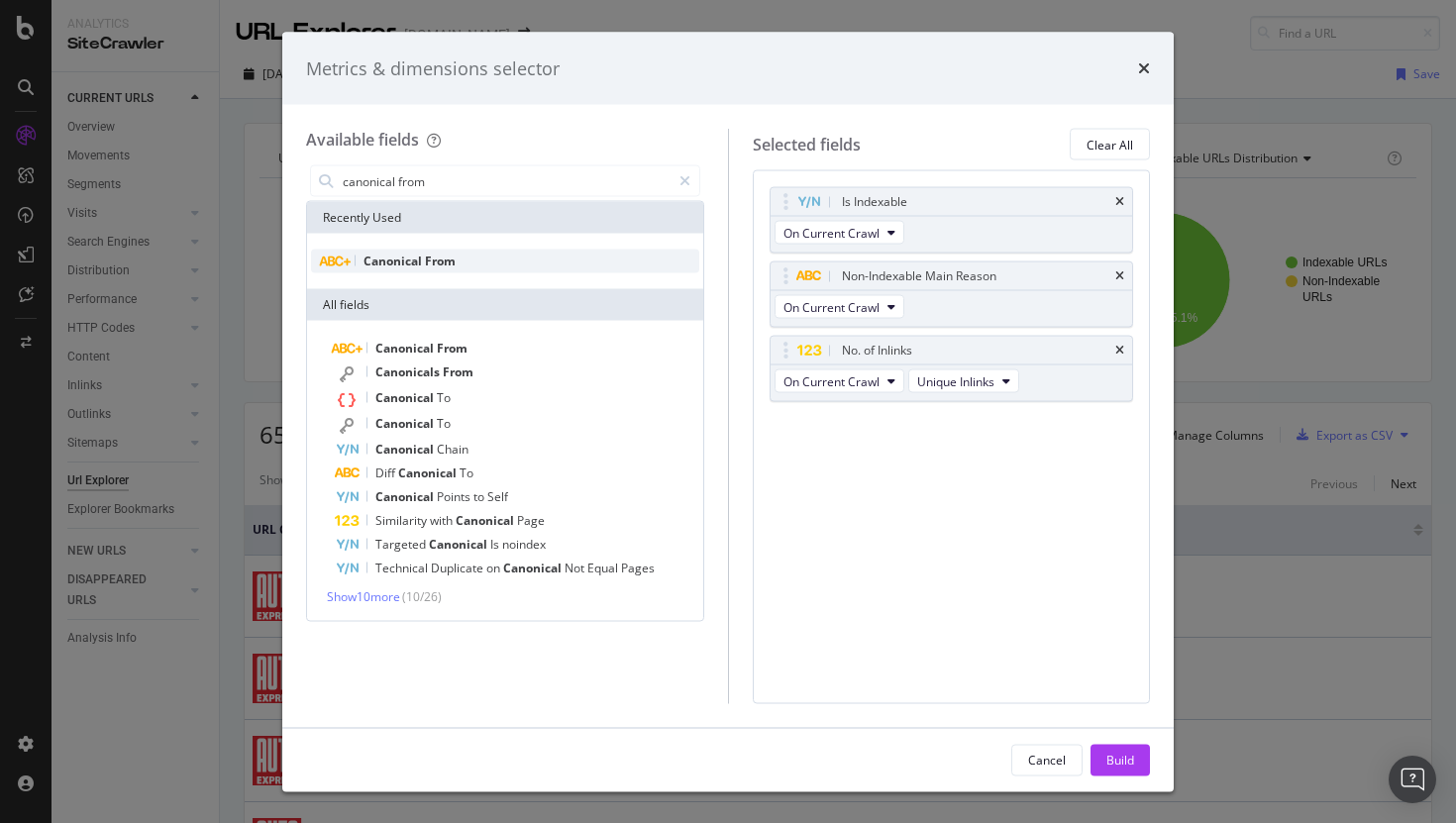 click on "Canonical" at bounding box center [394, 260] 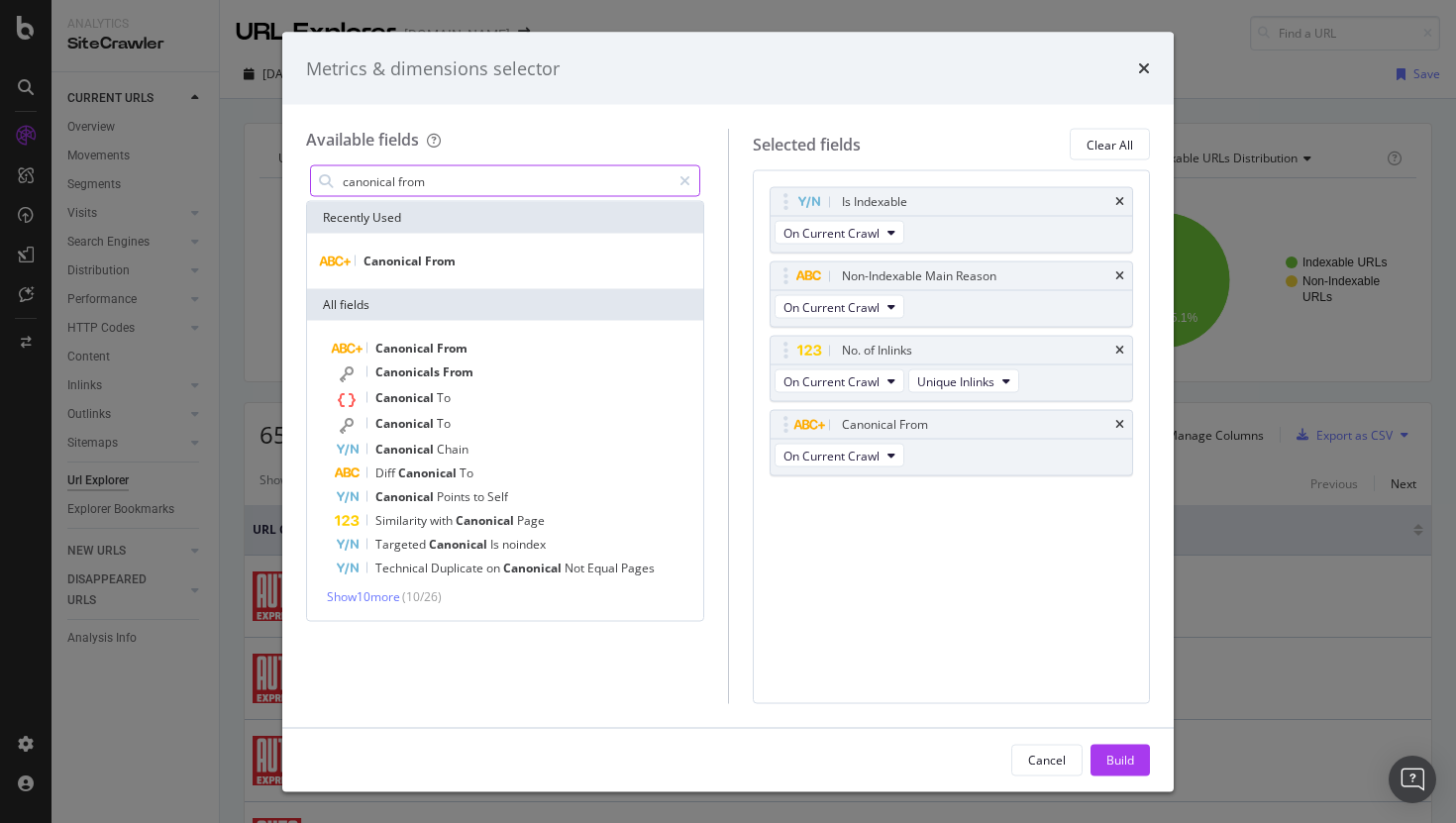 click on "canonical from" at bounding box center (505, 181) 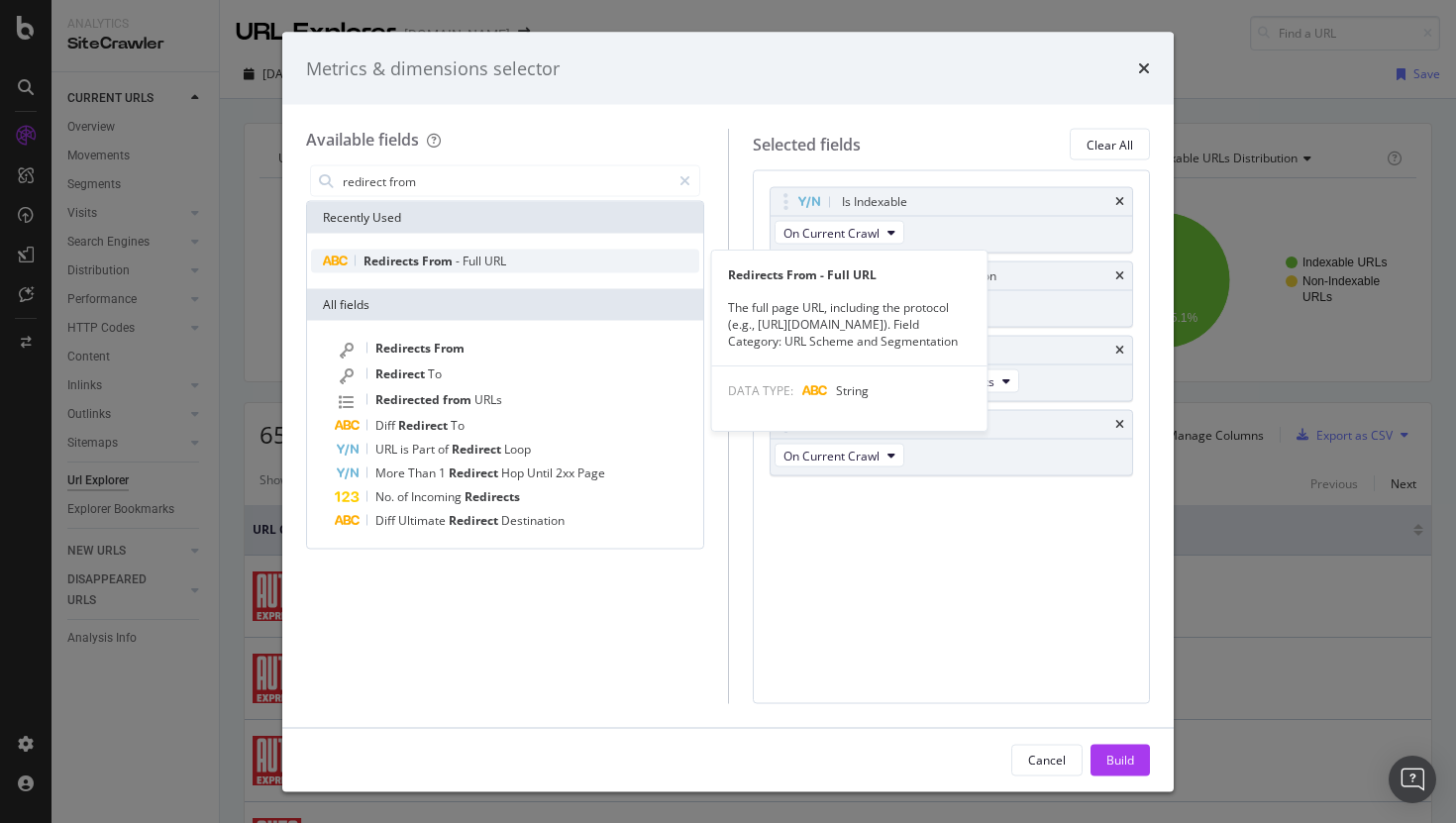 click on "Full" at bounding box center (473, 260) 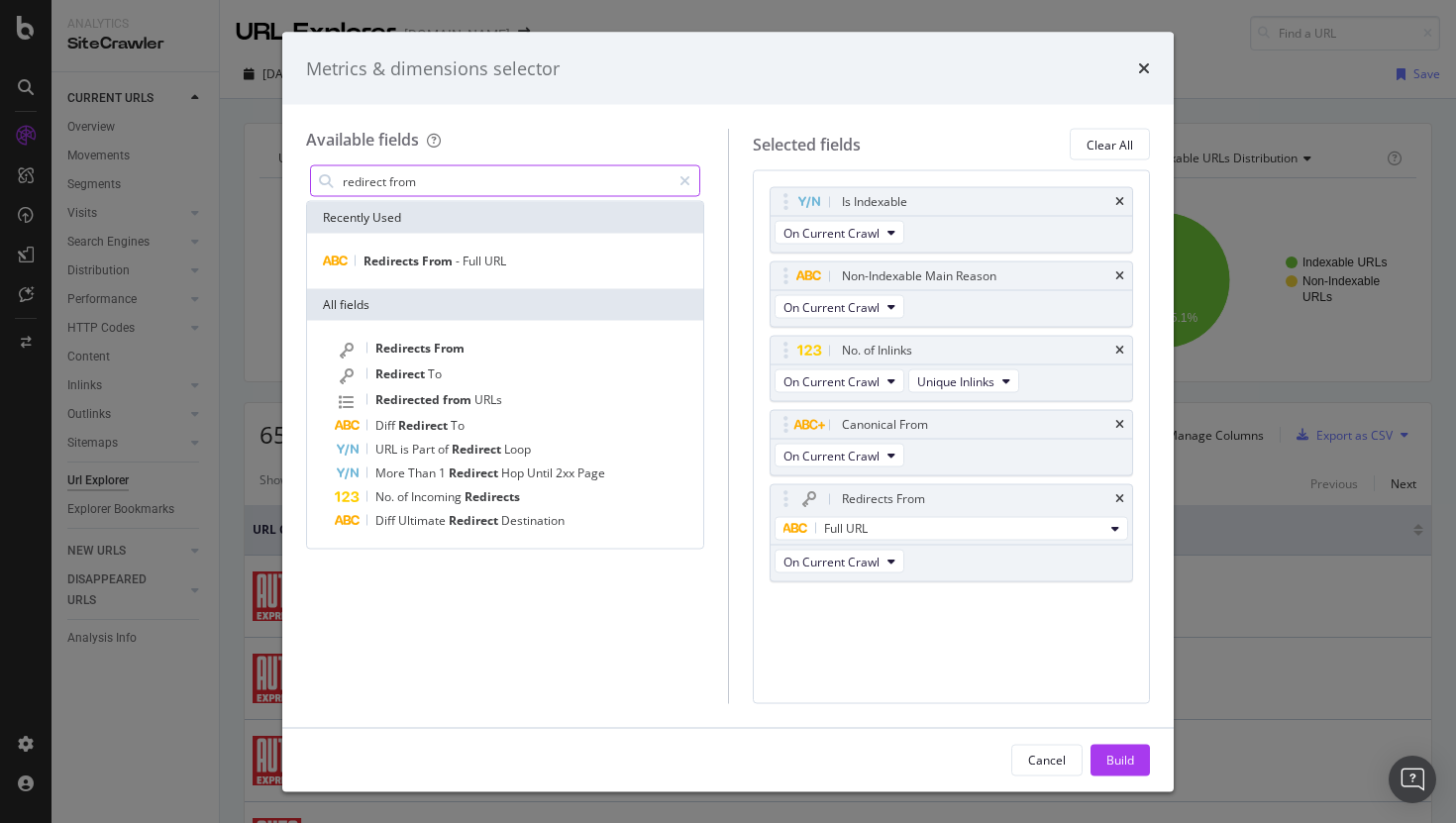 click on "redirect from" at bounding box center (505, 181) 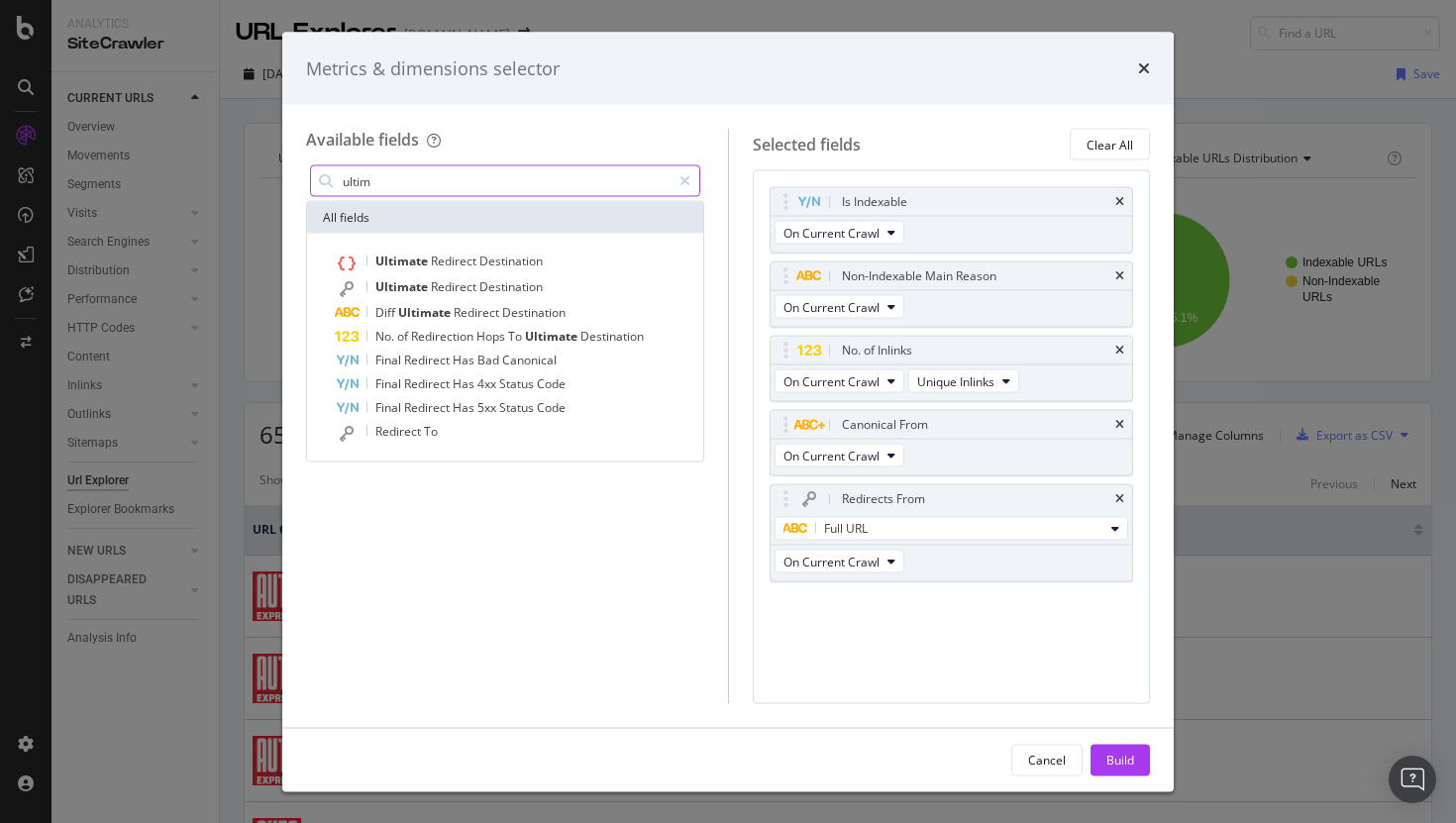 click on "ultim" at bounding box center (505, 181) 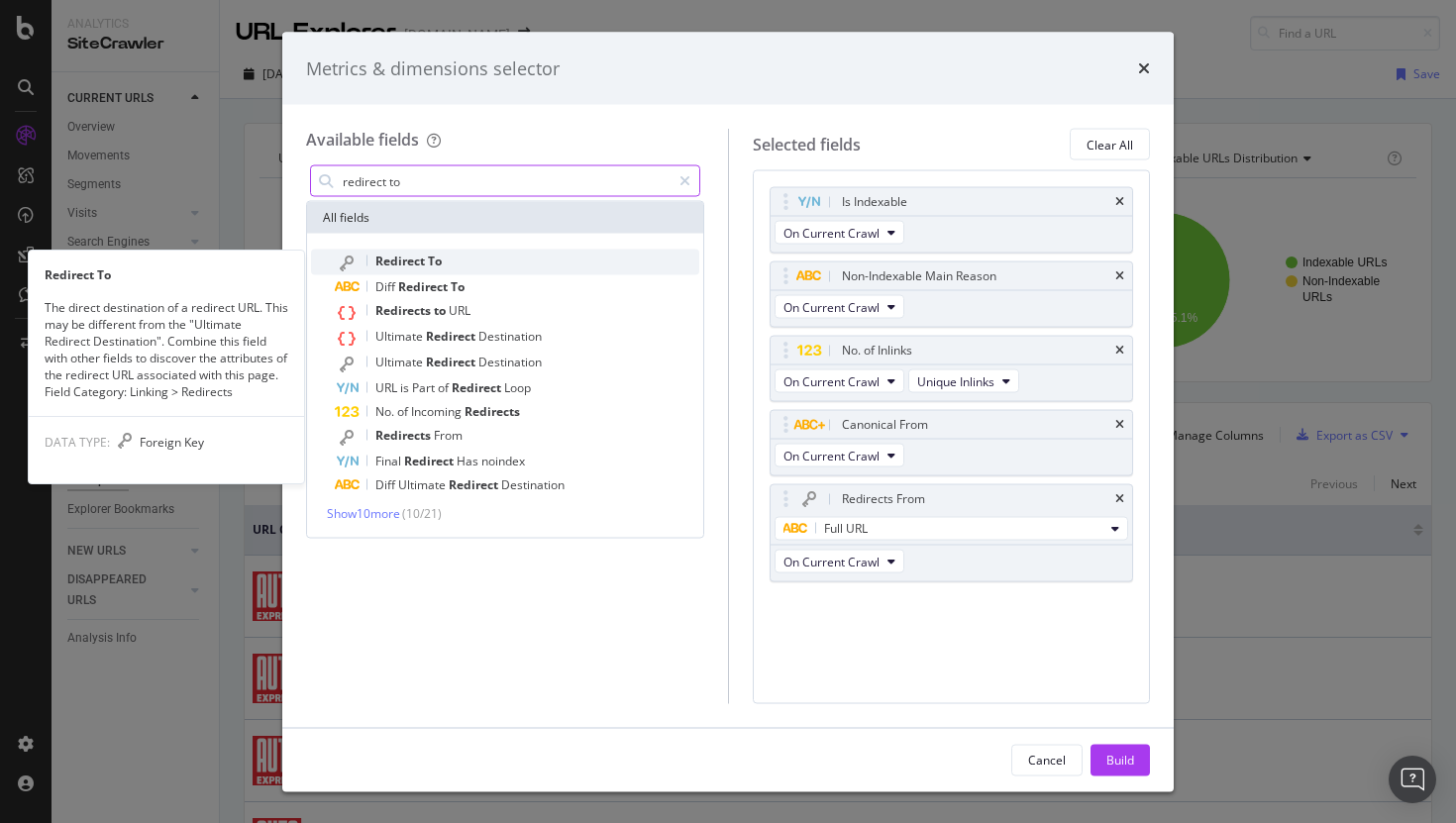 type on "redirect to" 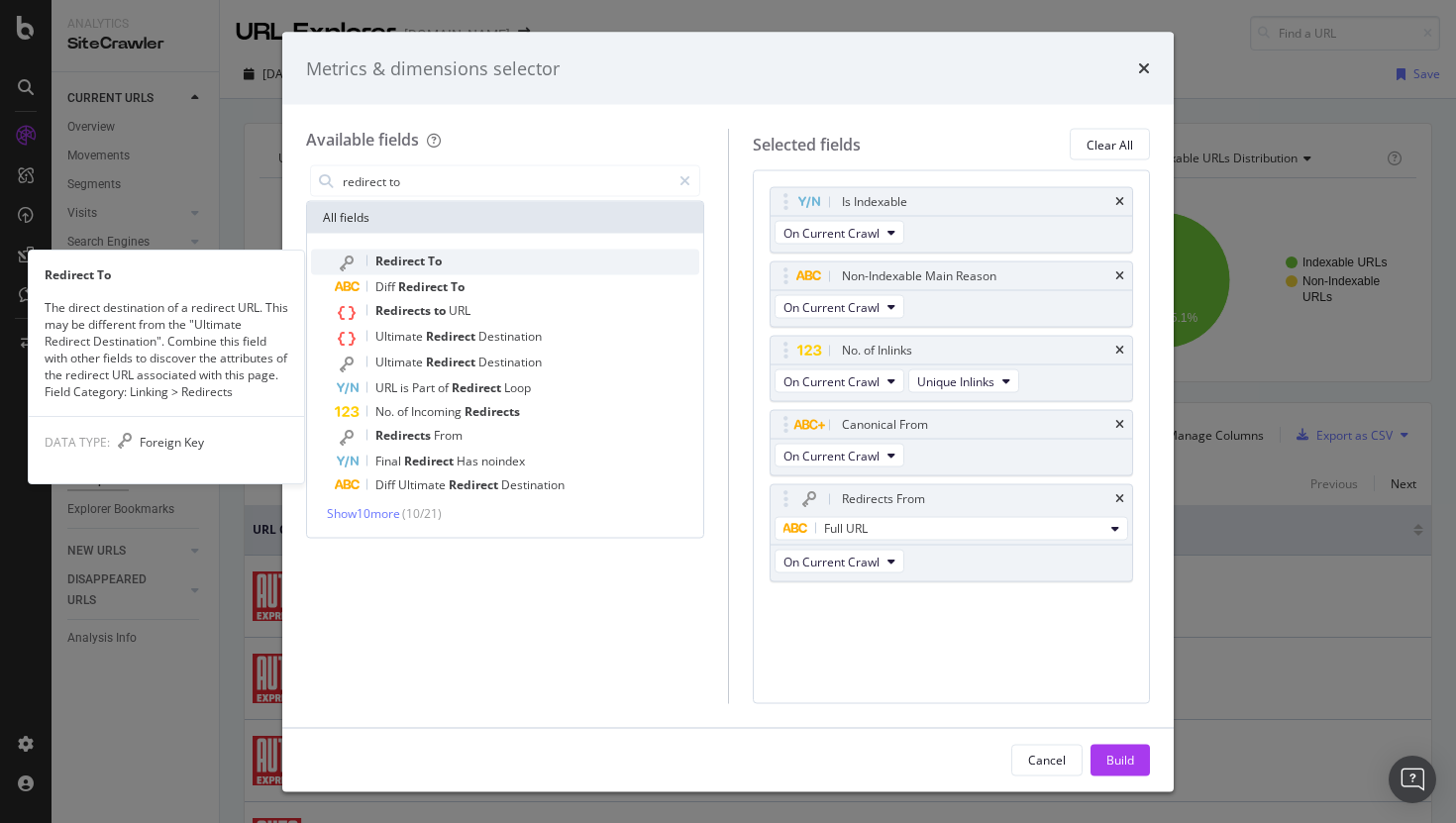 click on "Redirect" at bounding box center [401, 260] 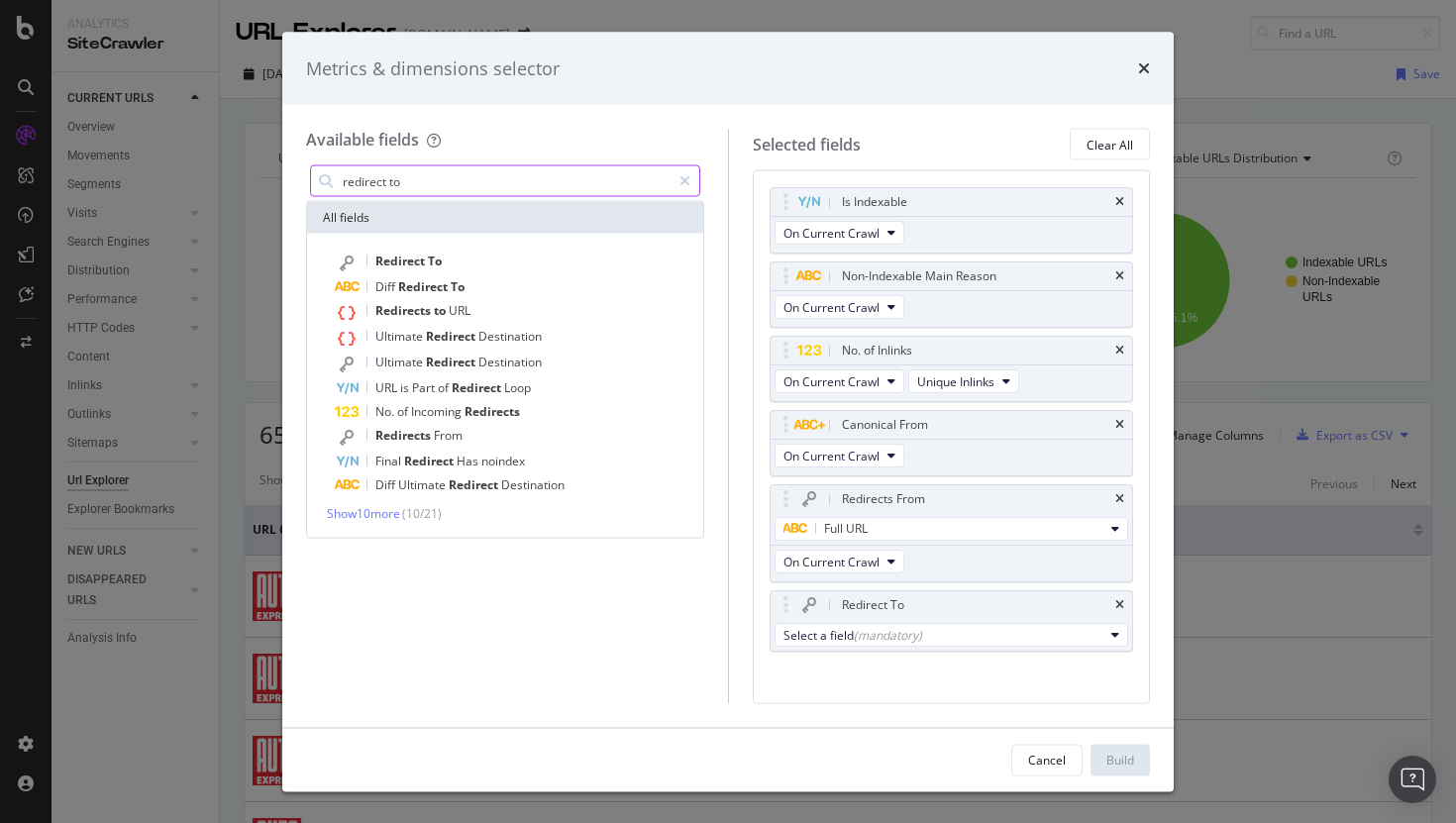 click on "redirect to" at bounding box center [505, 181] 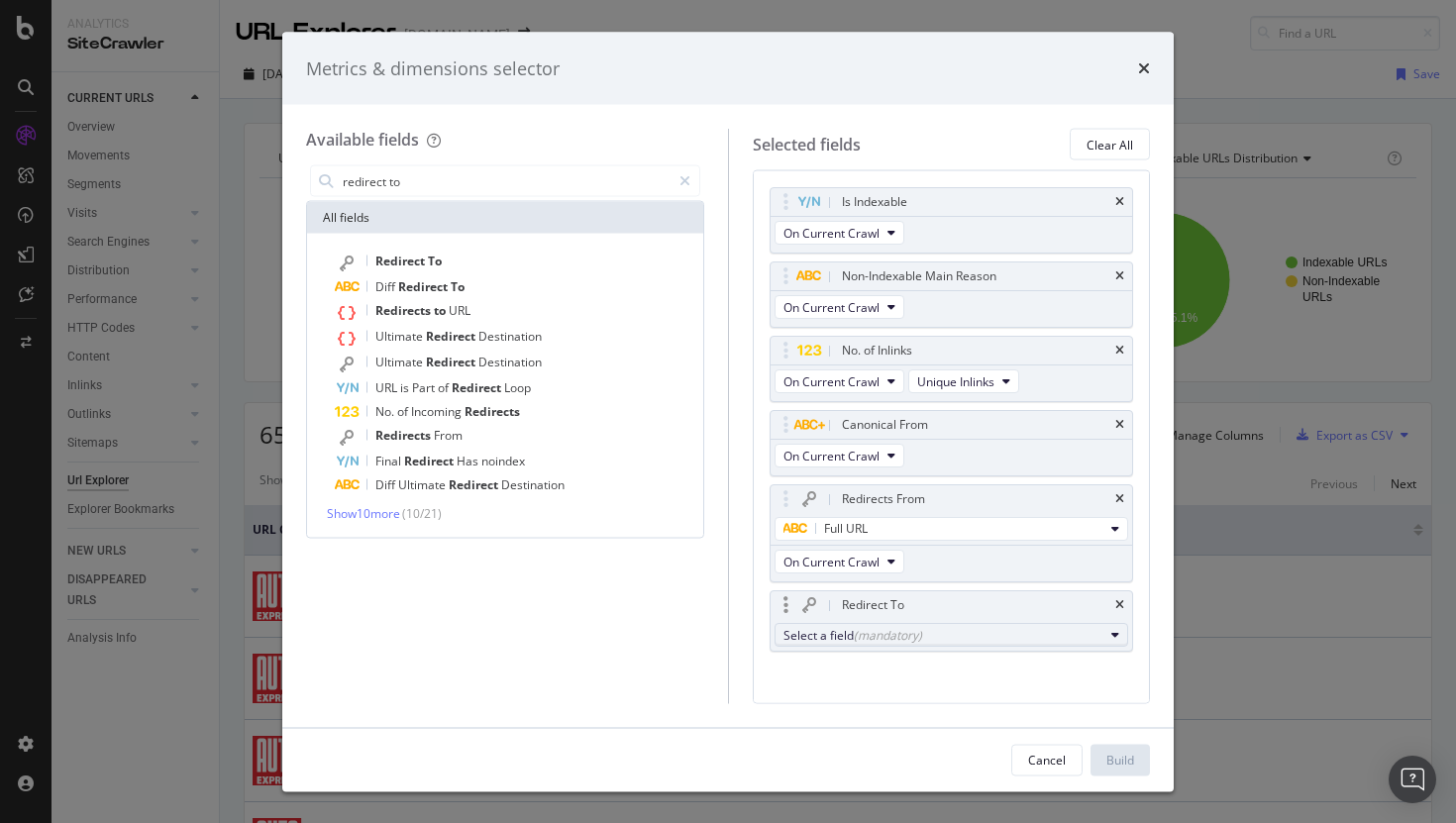 click on "Select a field (mandatory)" at bounding box center [944, 634] 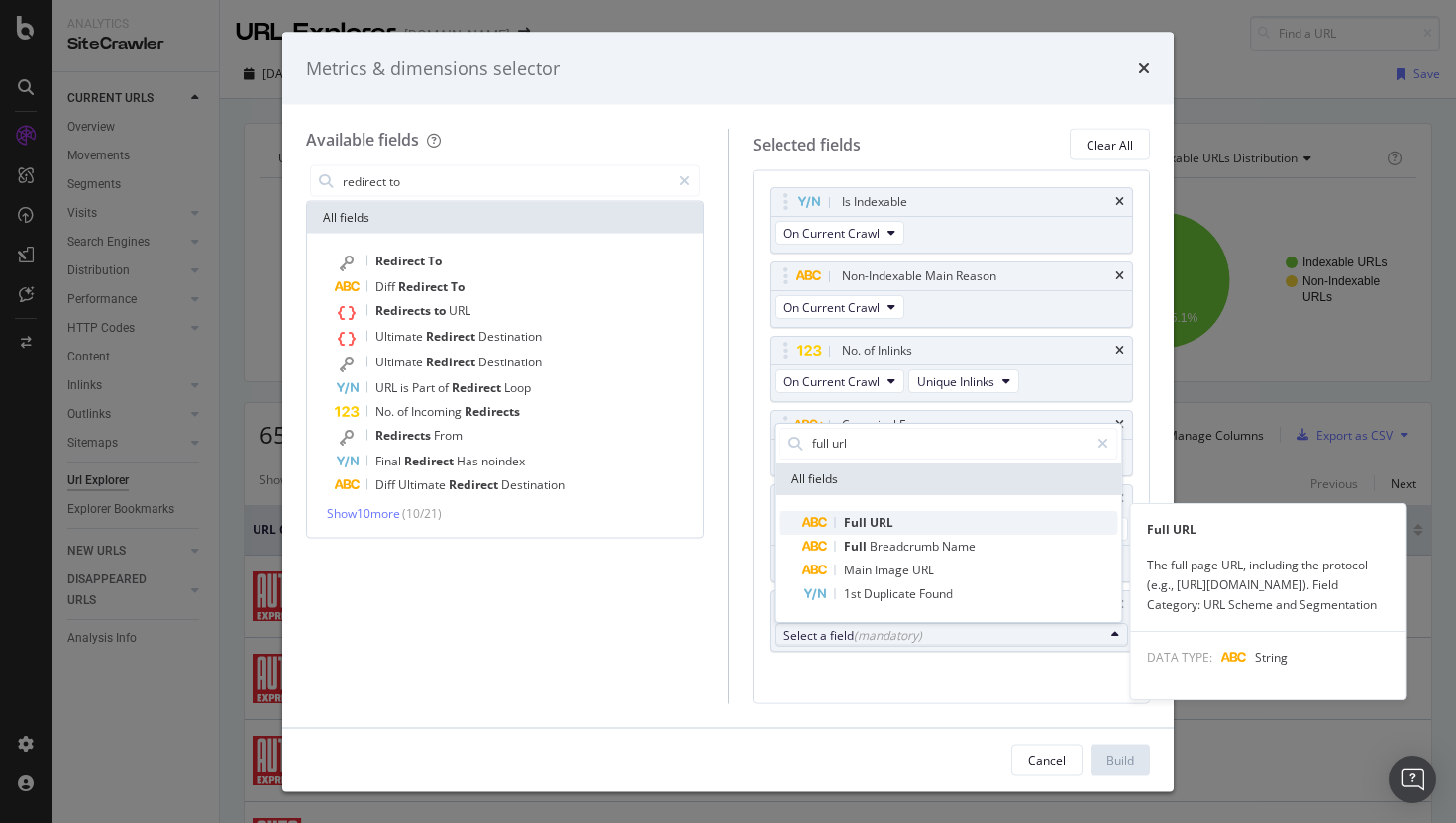 type on "full url" 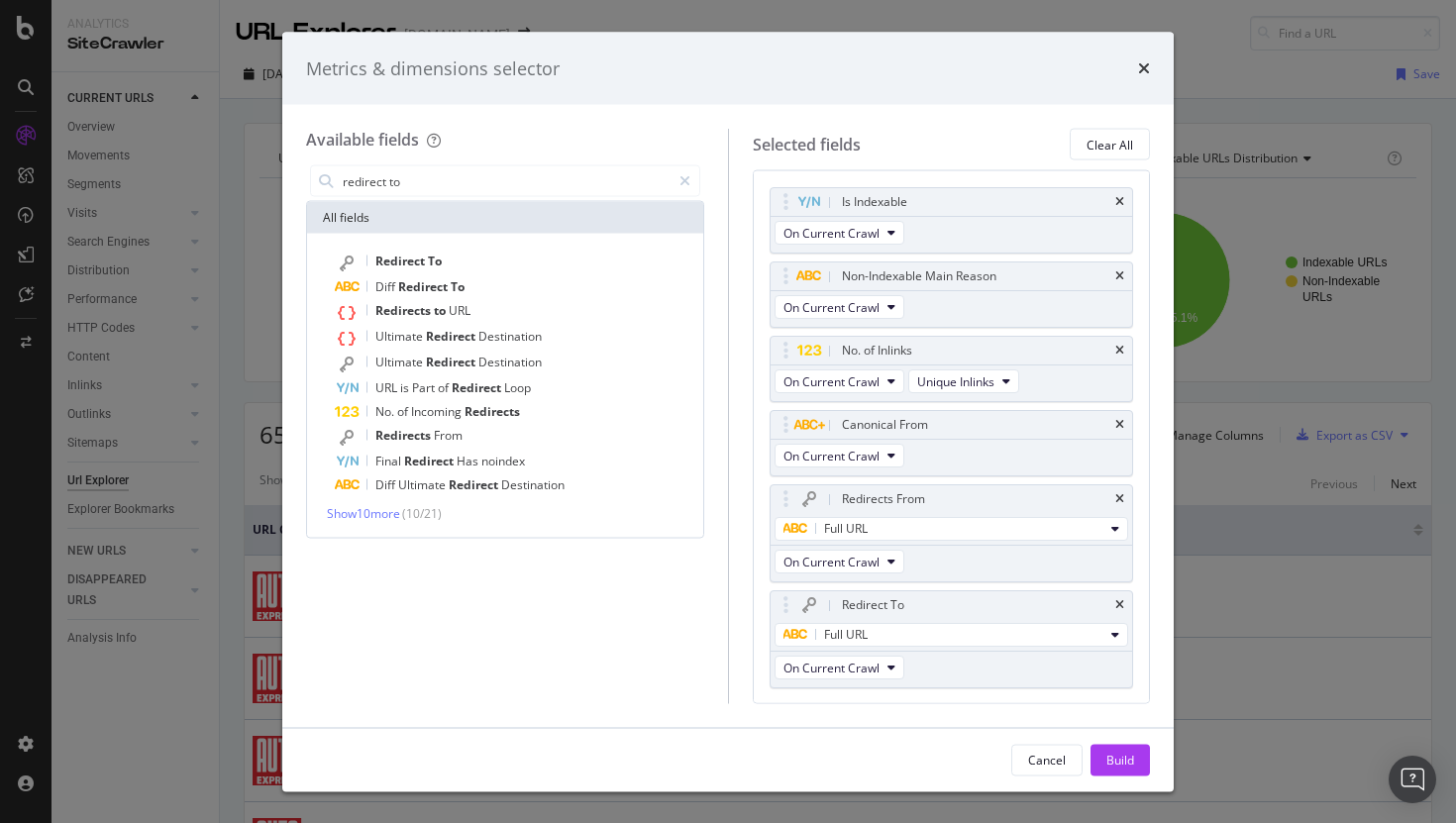 scroll, scrollTop: 51, scrollLeft: 0, axis: vertical 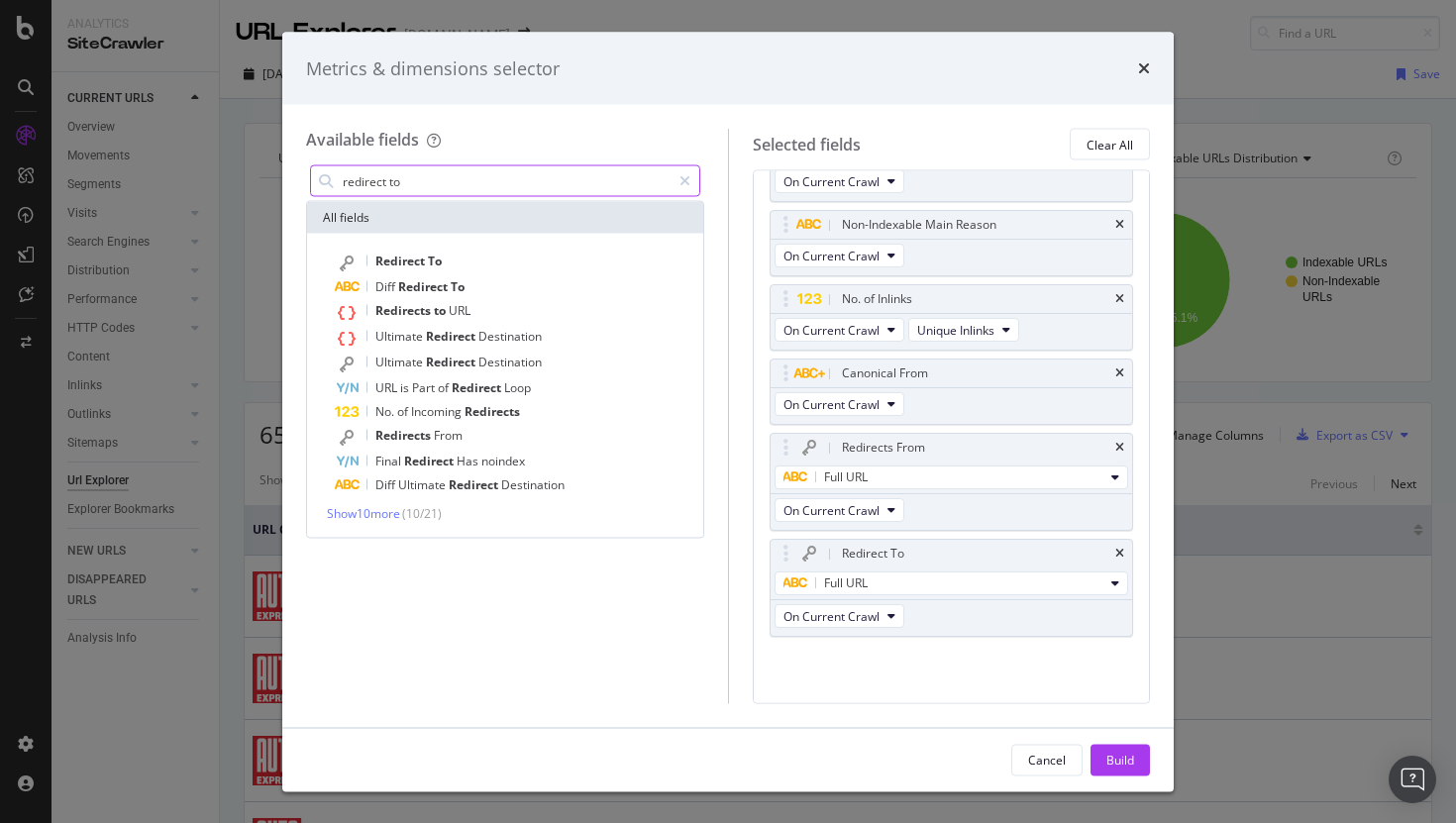 click on "redirect to" at bounding box center [505, 181] 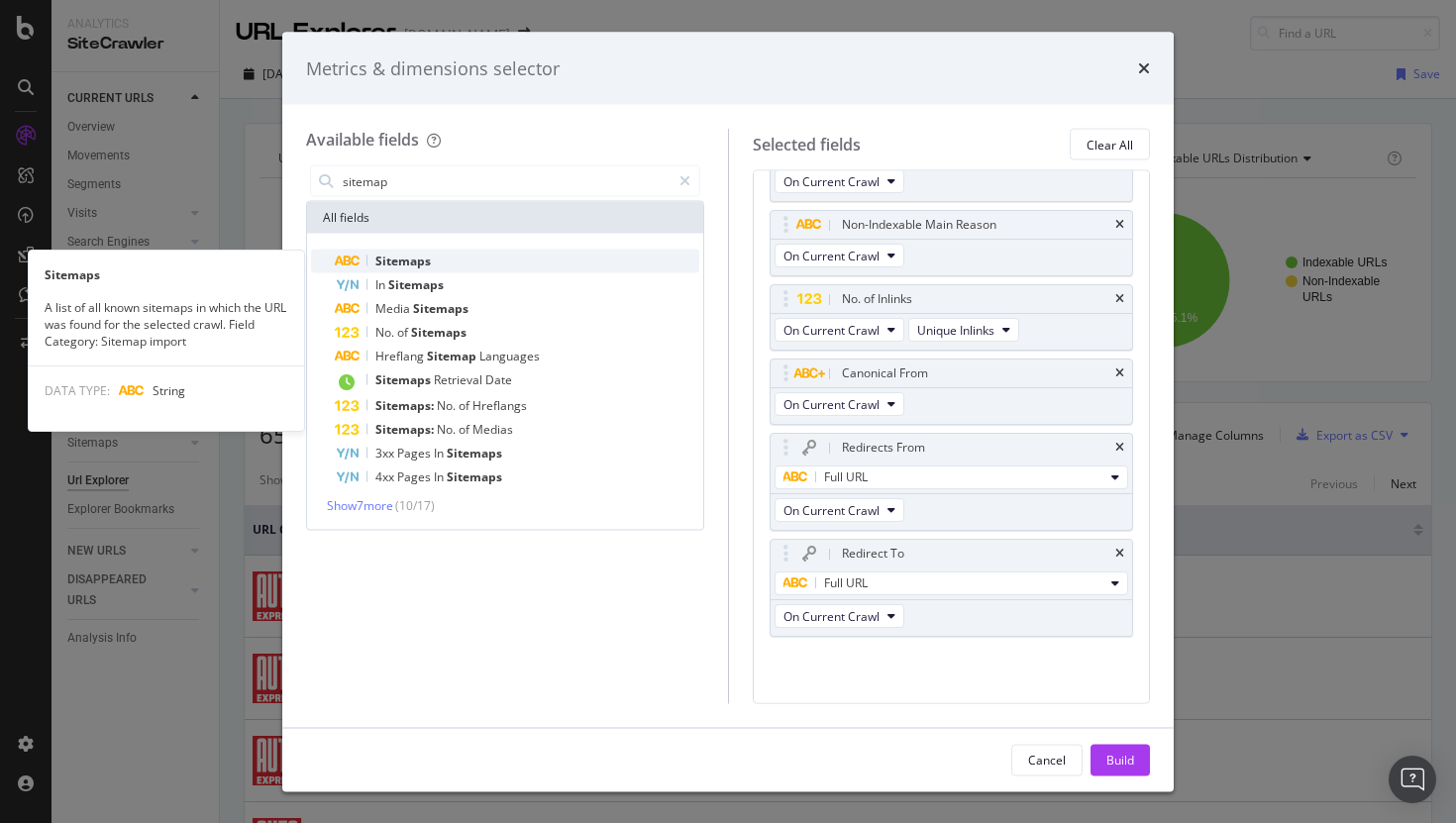 click on "Sitemaps" at bounding box center (517, 261) 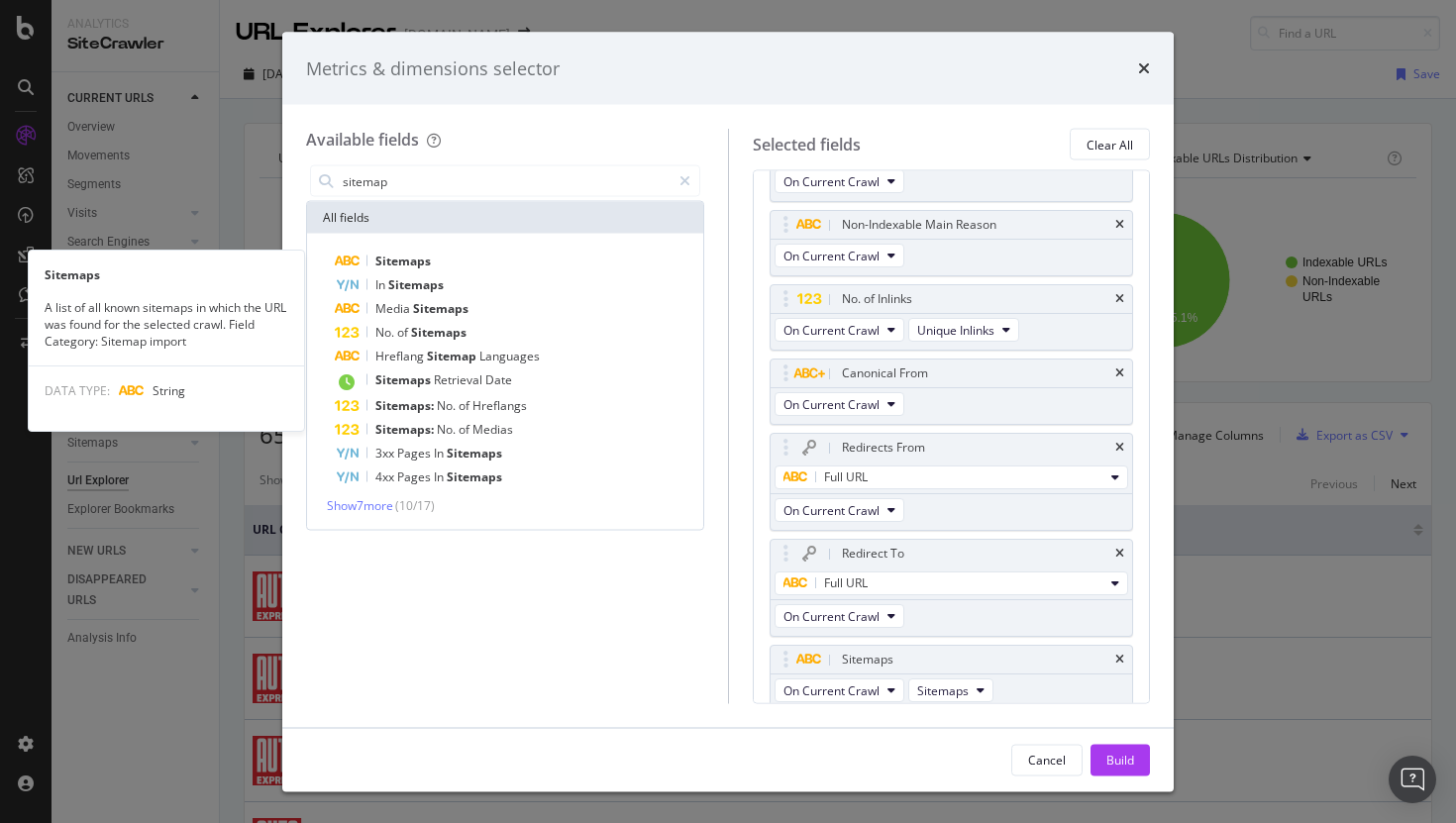 scroll, scrollTop: 59, scrollLeft: 0, axis: vertical 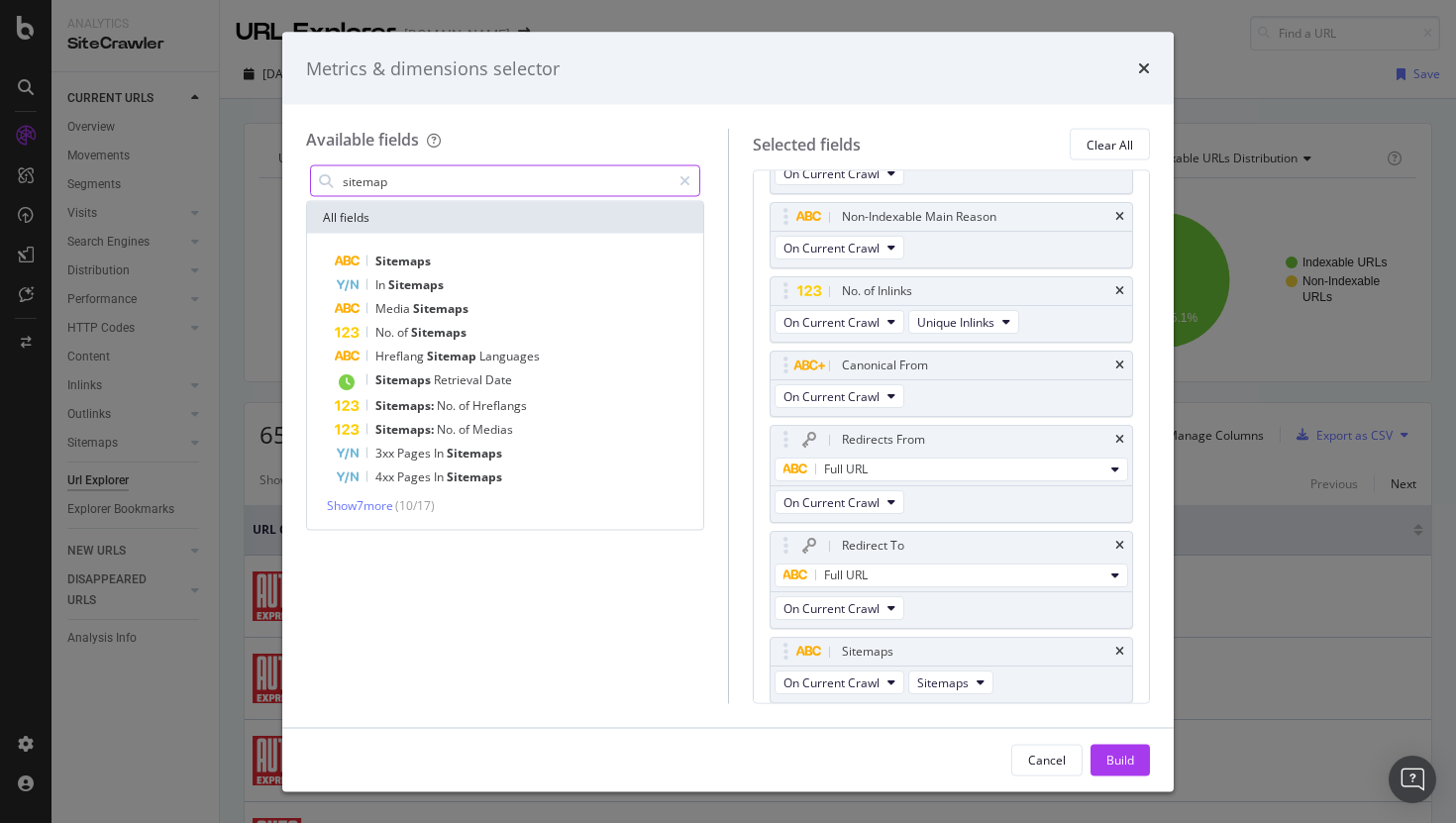 click on "sitemap" at bounding box center (505, 181) 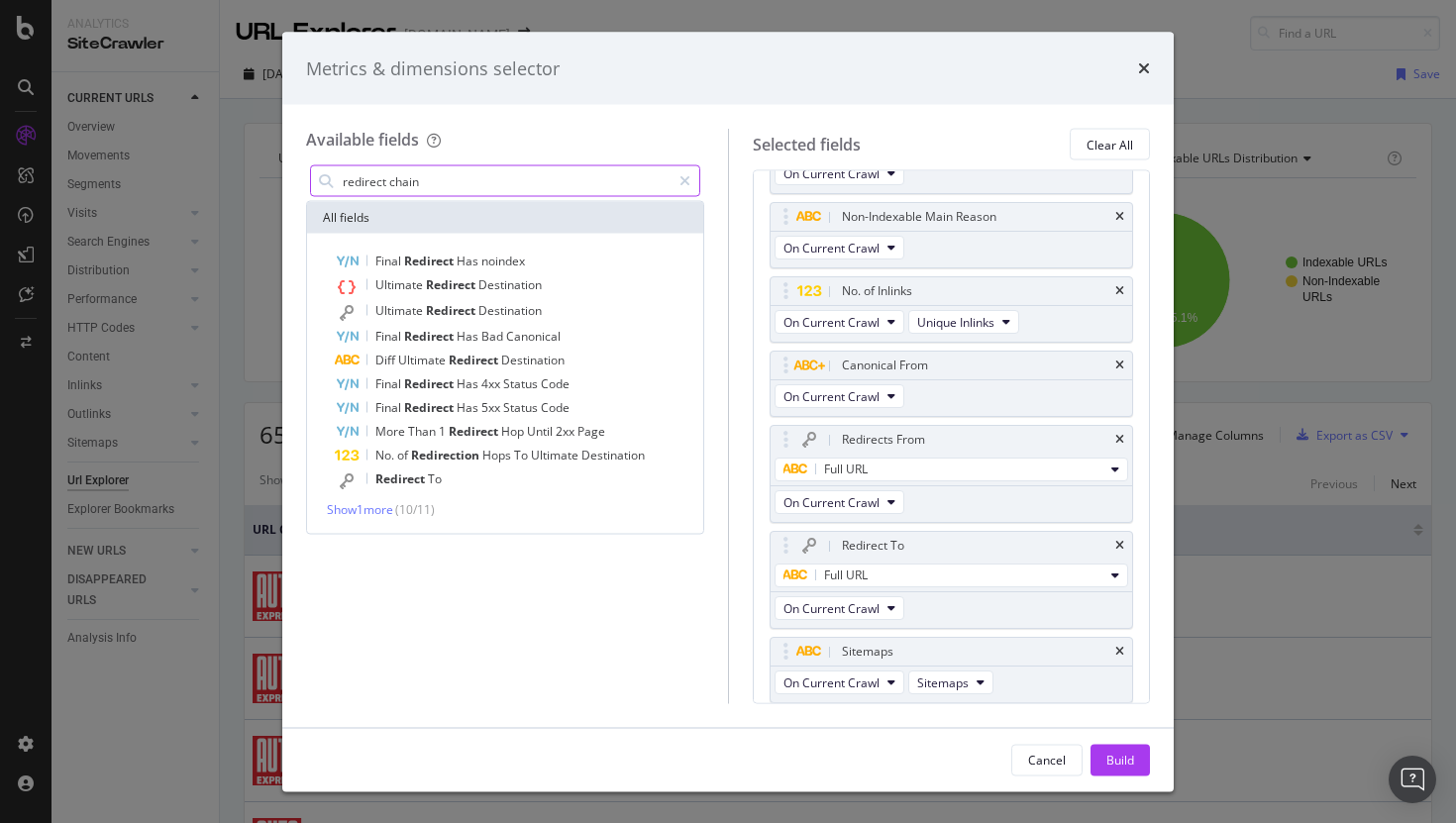 type on "redirect chain" 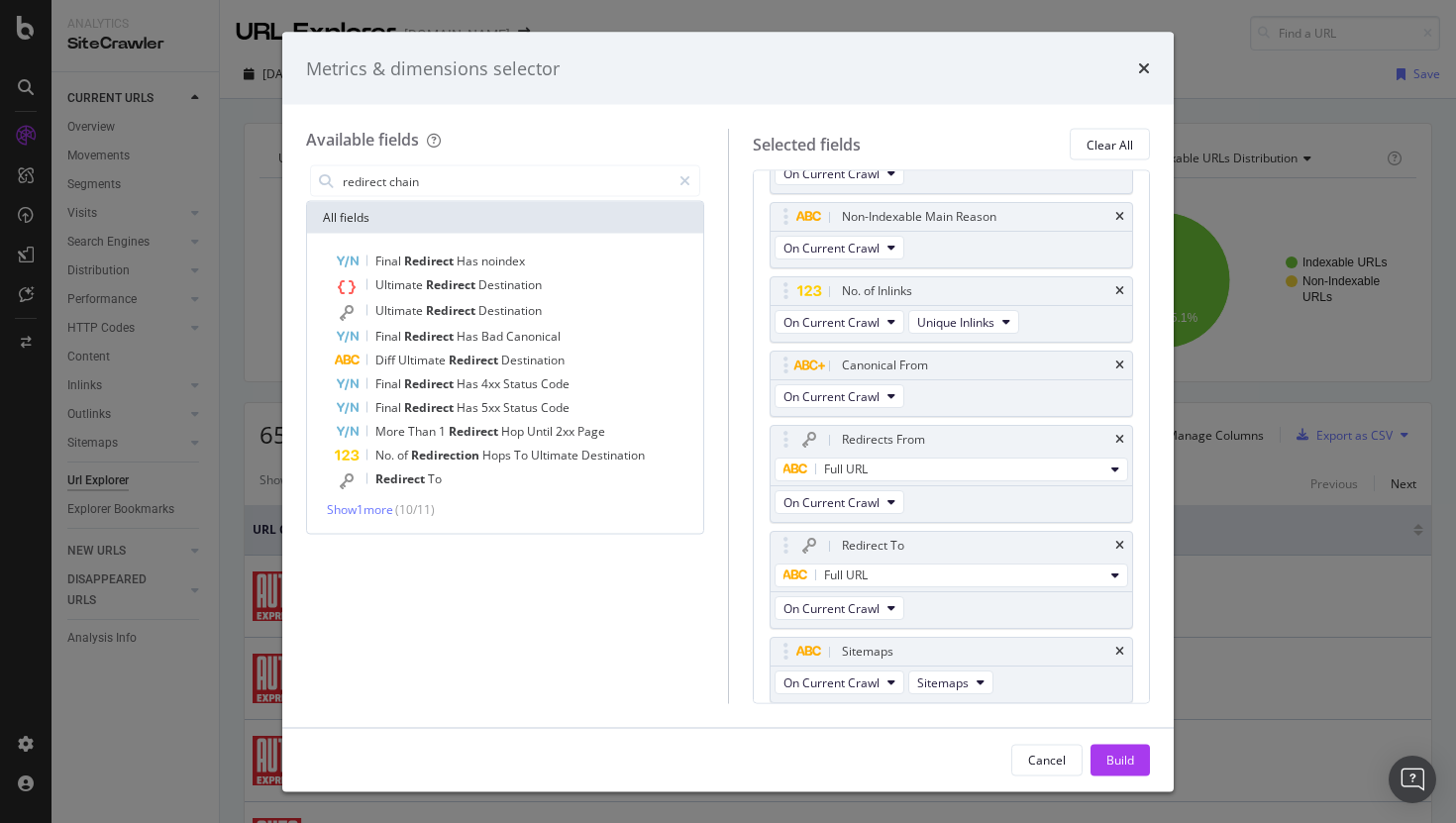 click on "( 10 / 11 )" at bounding box center (415, 509) 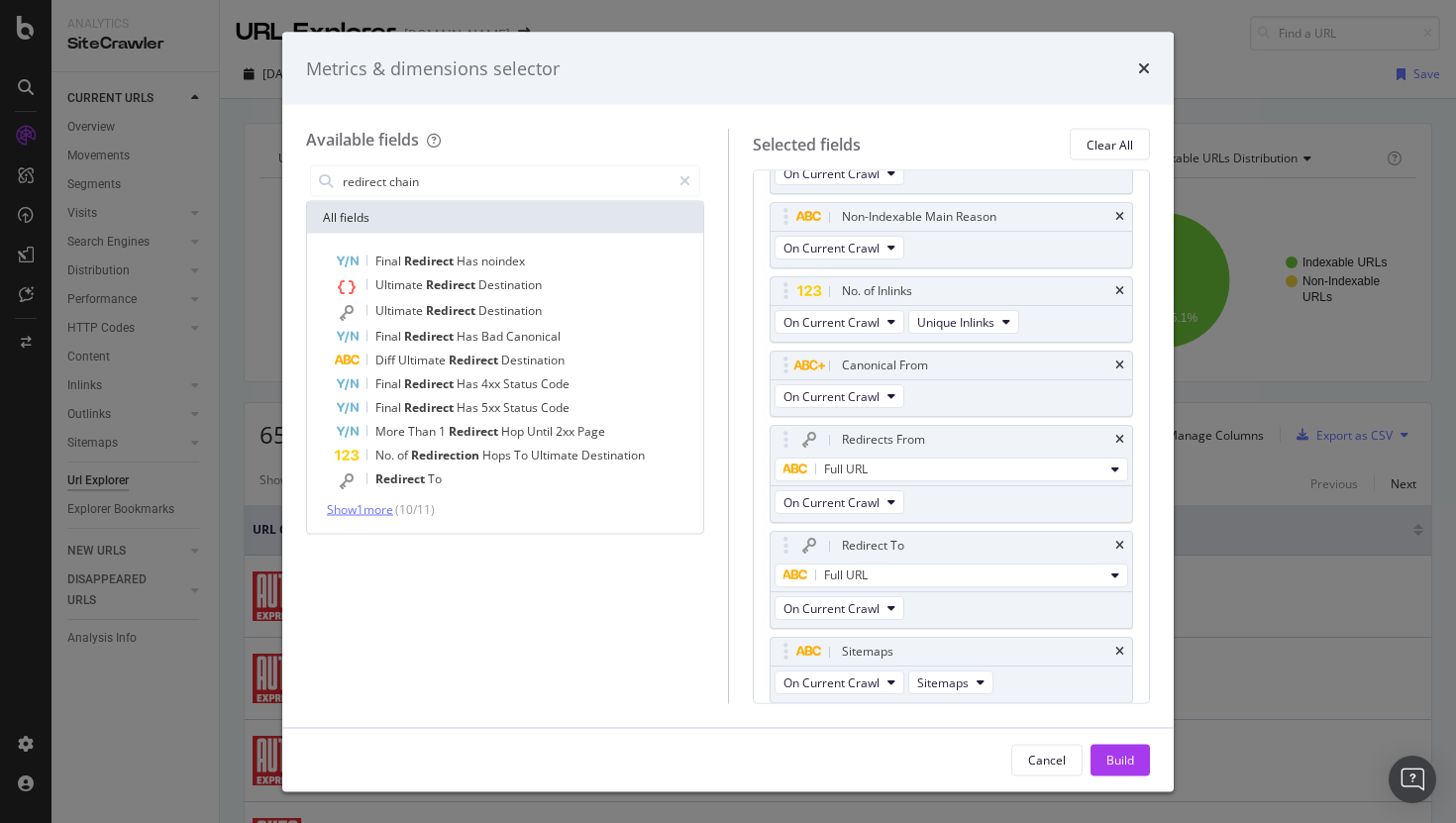 click on "Show  1  more" at bounding box center (360, 509) 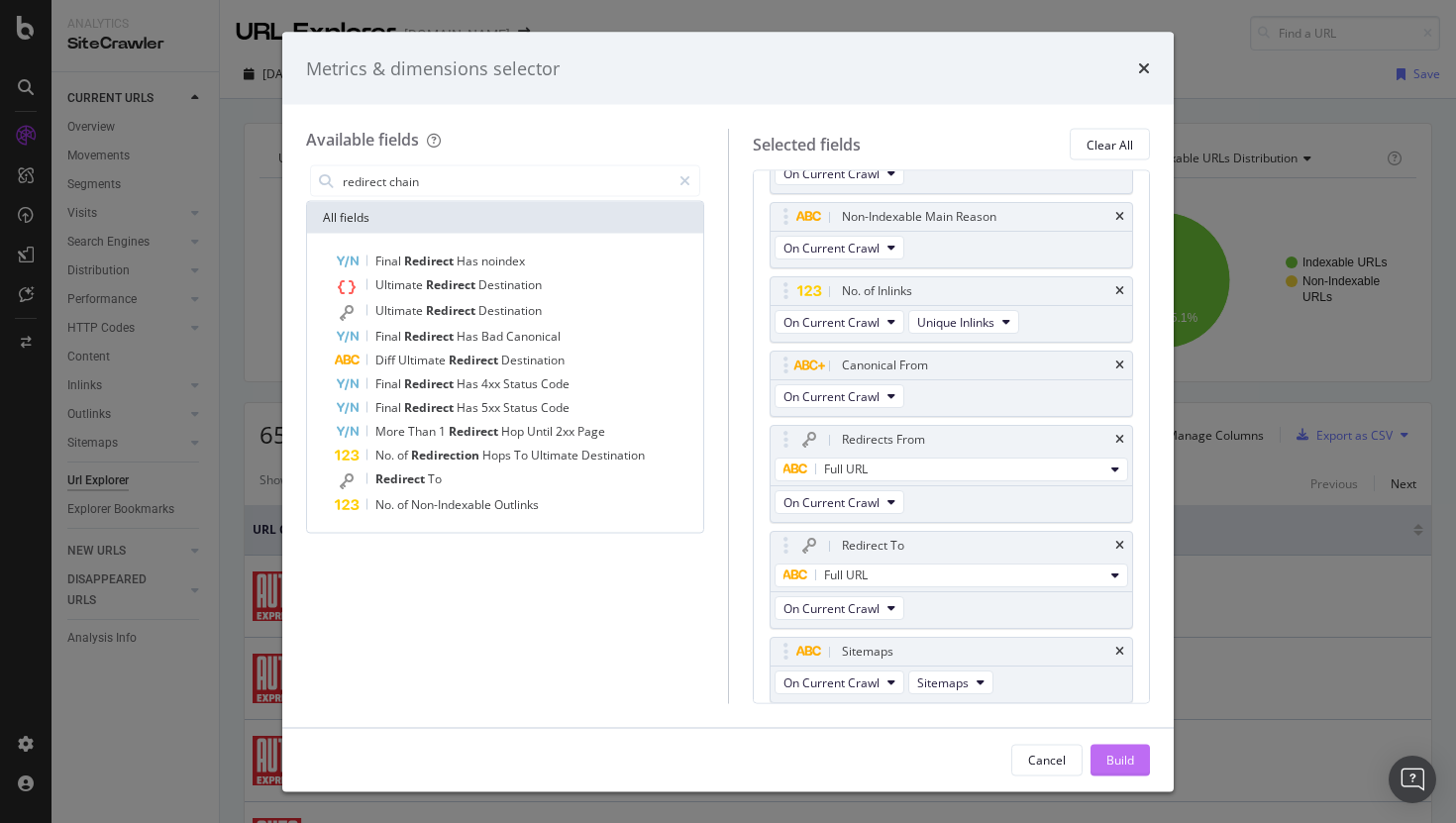 click on "Build" at bounding box center (1120, 759) 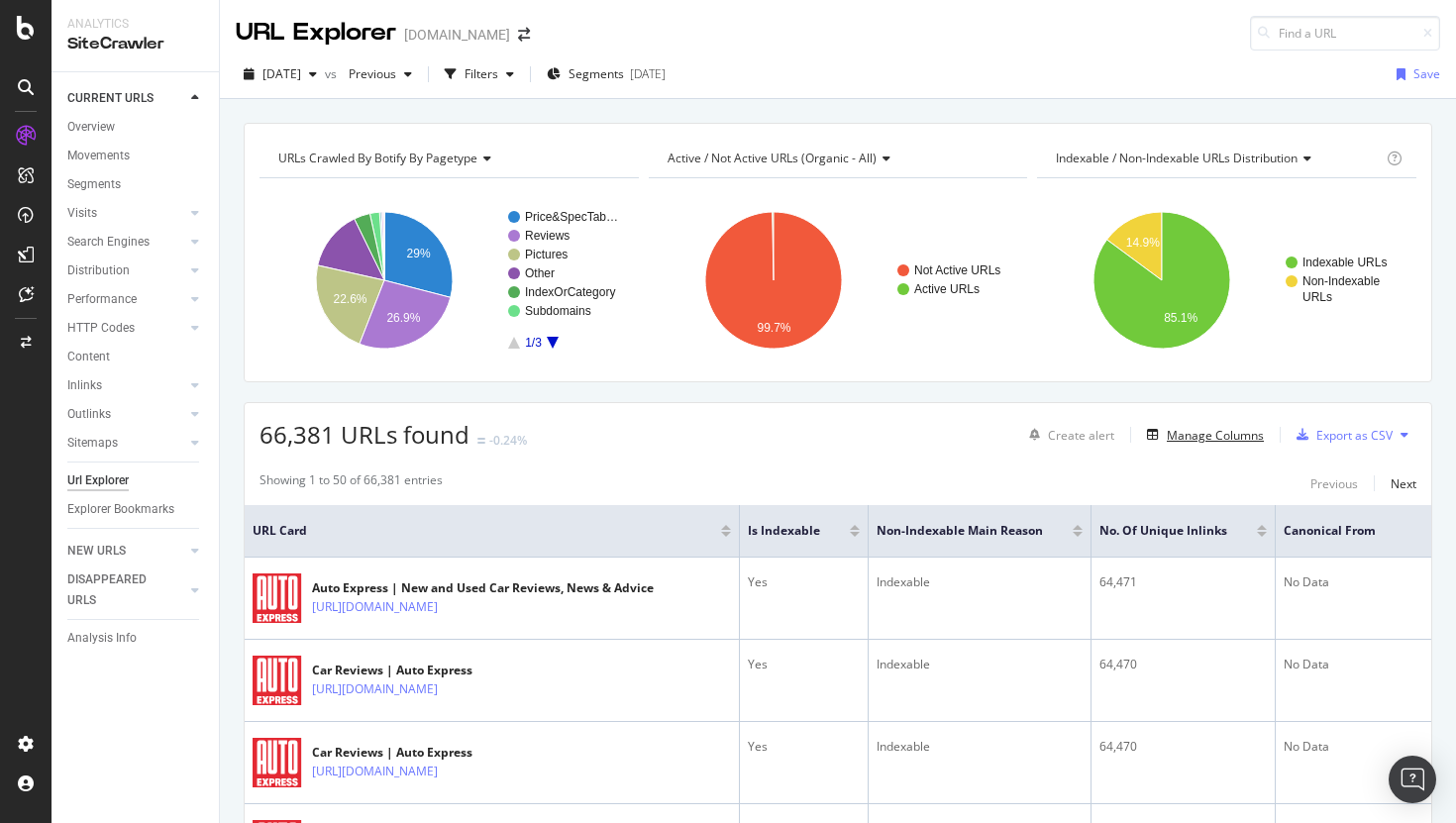 scroll, scrollTop: 76, scrollLeft: 0, axis: vertical 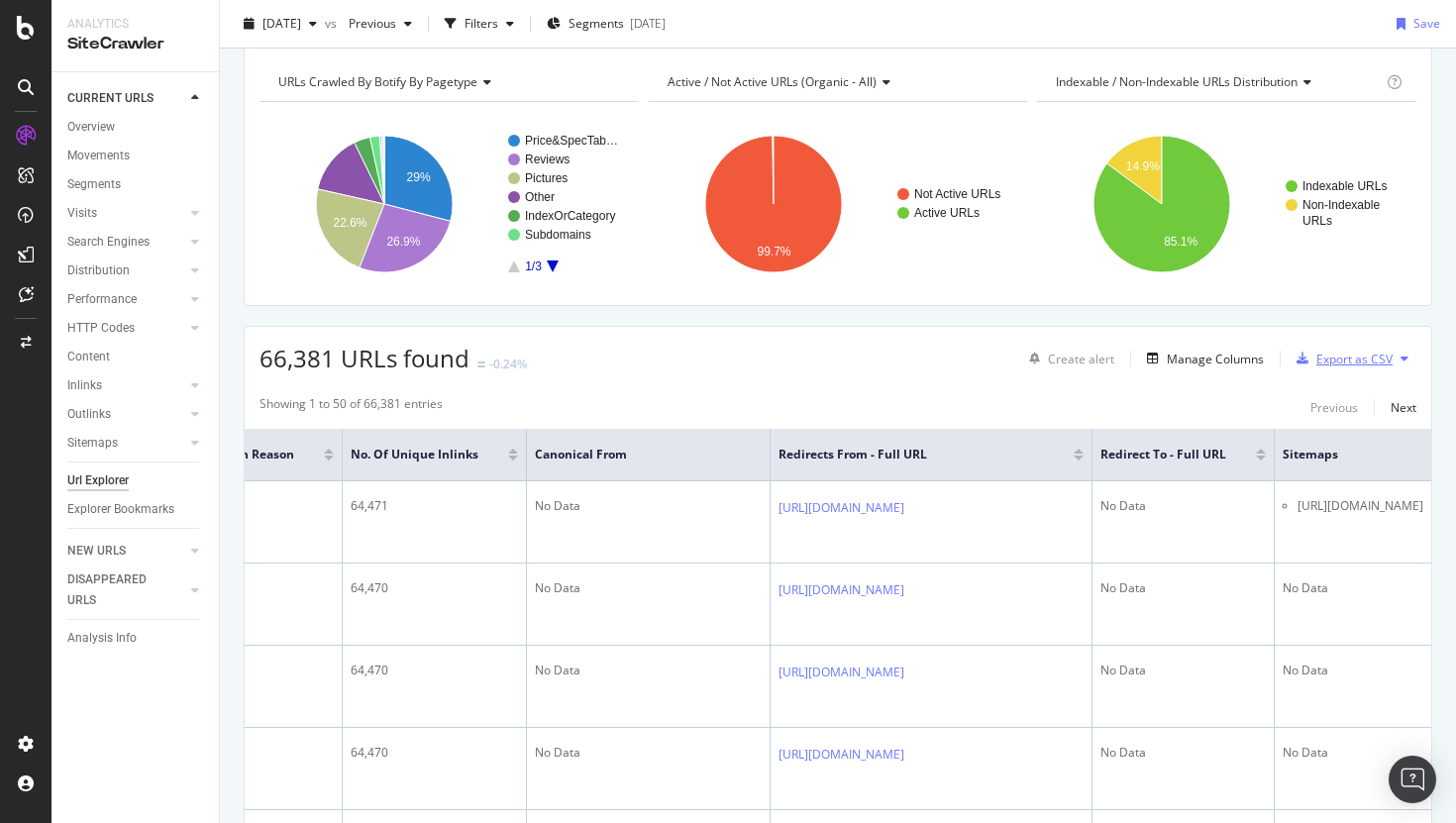 click on "Export as CSV" at bounding box center (1354, 359) 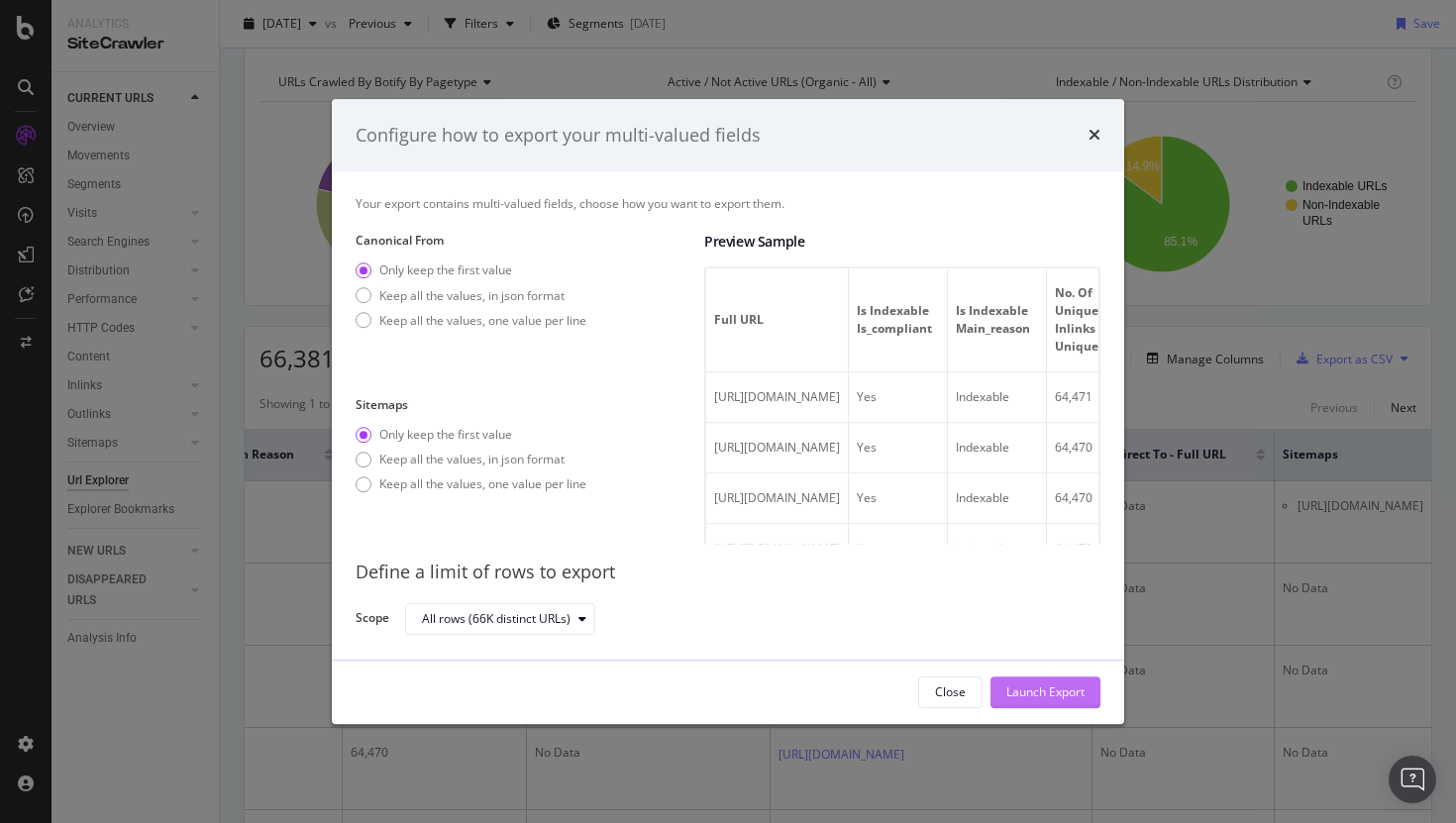 click on "Launch Export" at bounding box center (1045, 692) 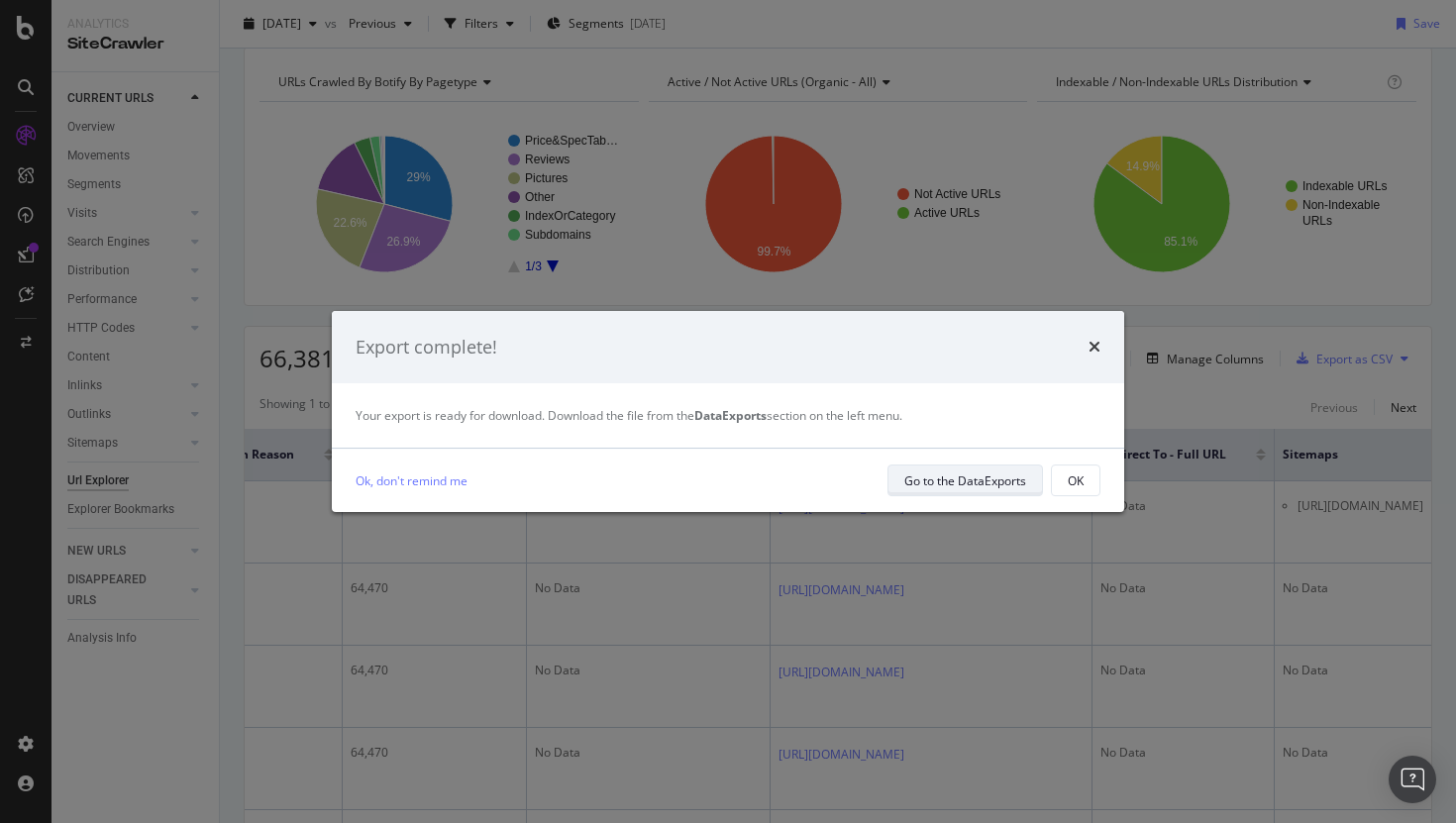 click on "Go to the DataExports" at bounding box center (965, 480) 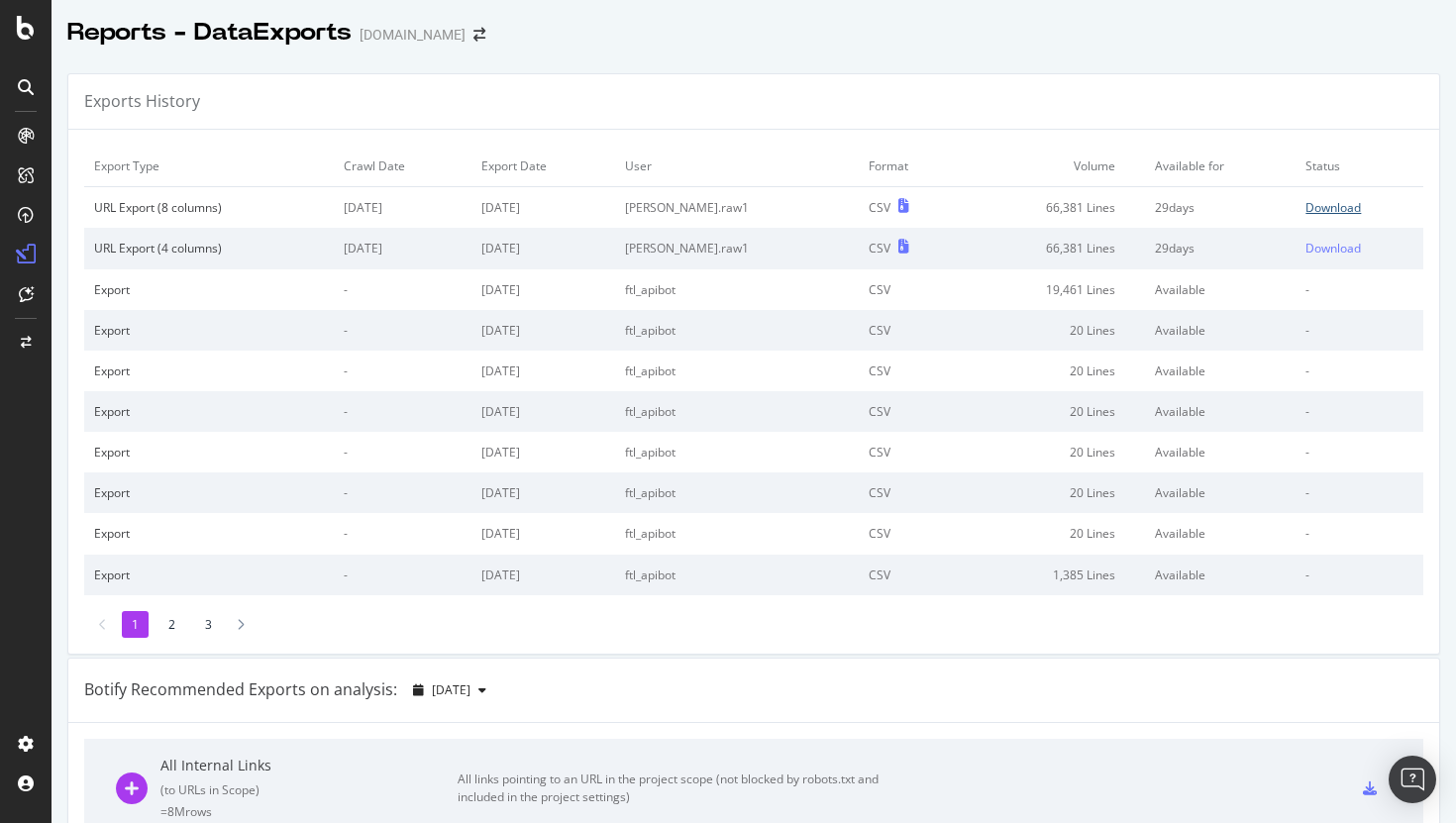click on "Download" at bounding box center (1333, 207) 